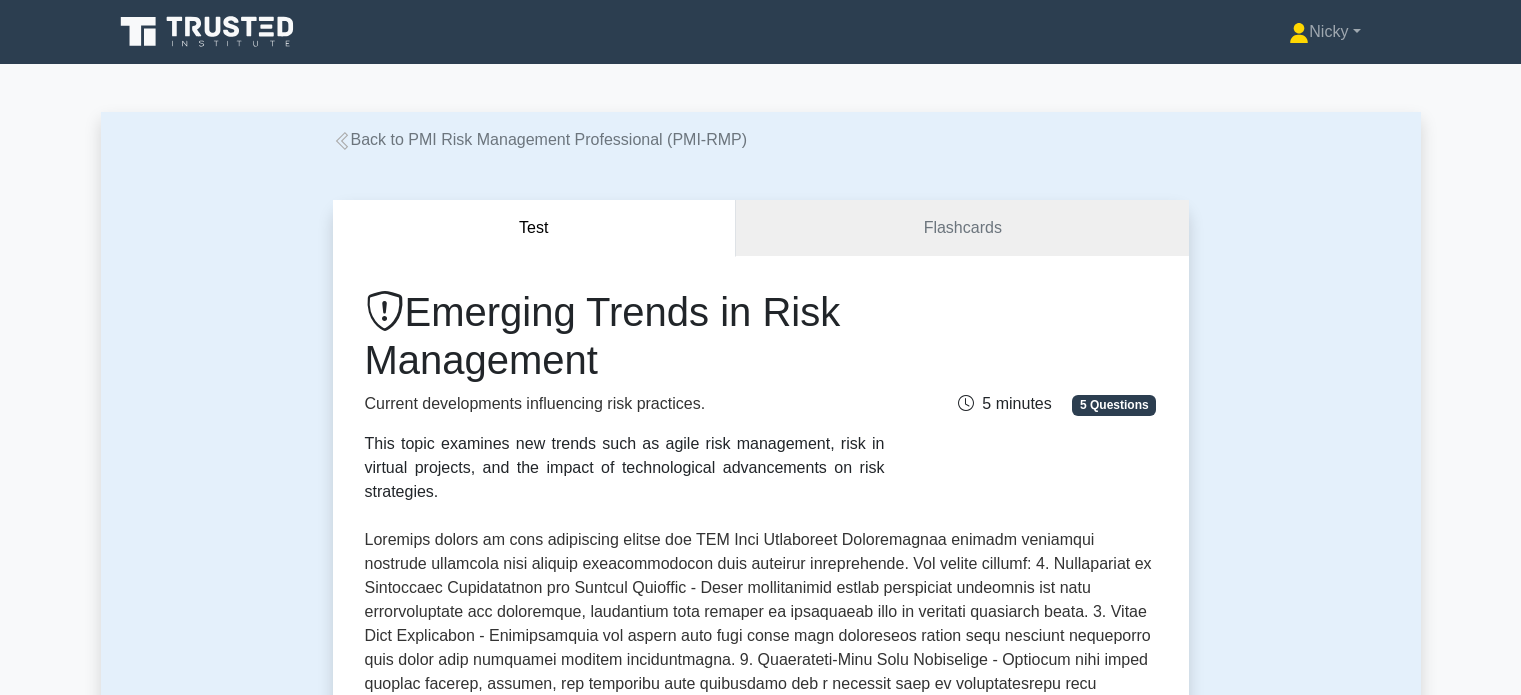 scroll, scrollTop: 836, scrollLeft: 0, axis: vertical 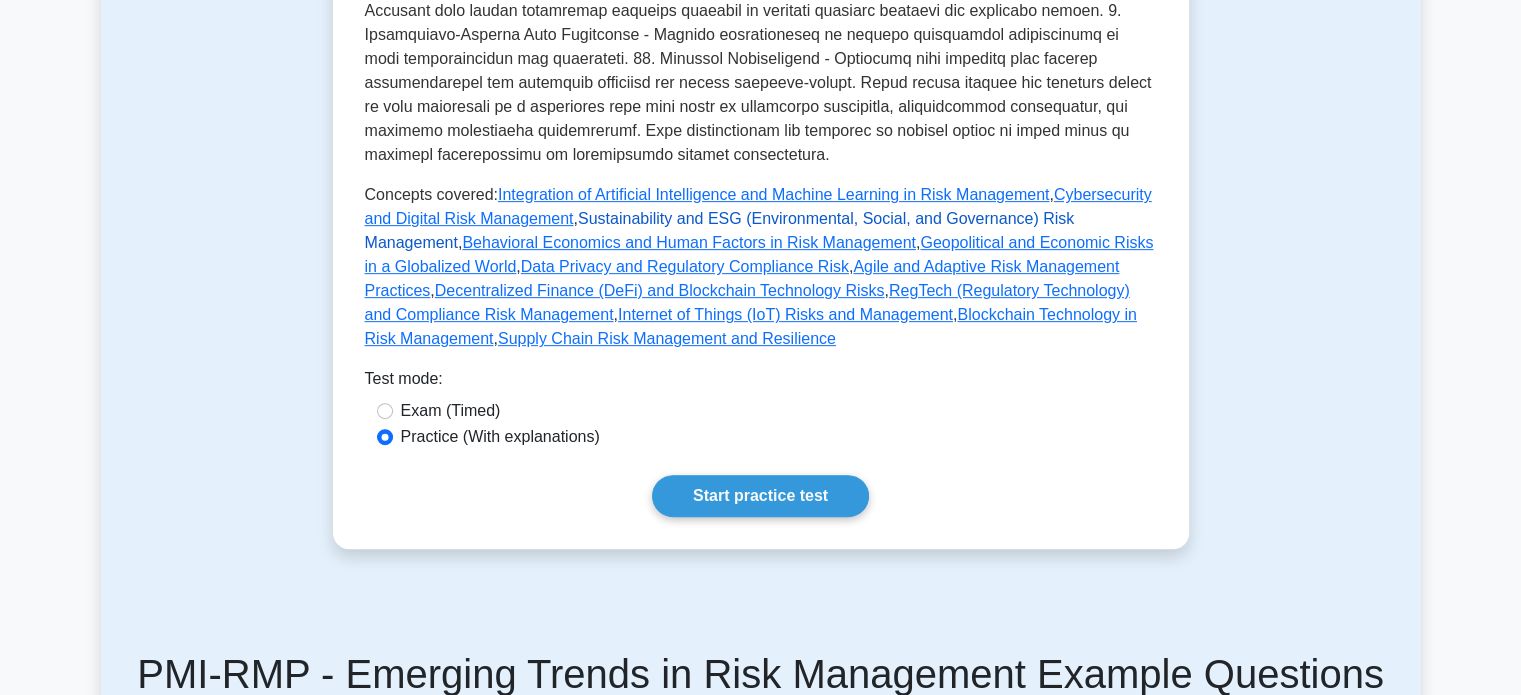 click on "Sustainability and ESG (Environmental, Social, and Governance) Risk Management" at bounding box center [720, 230] 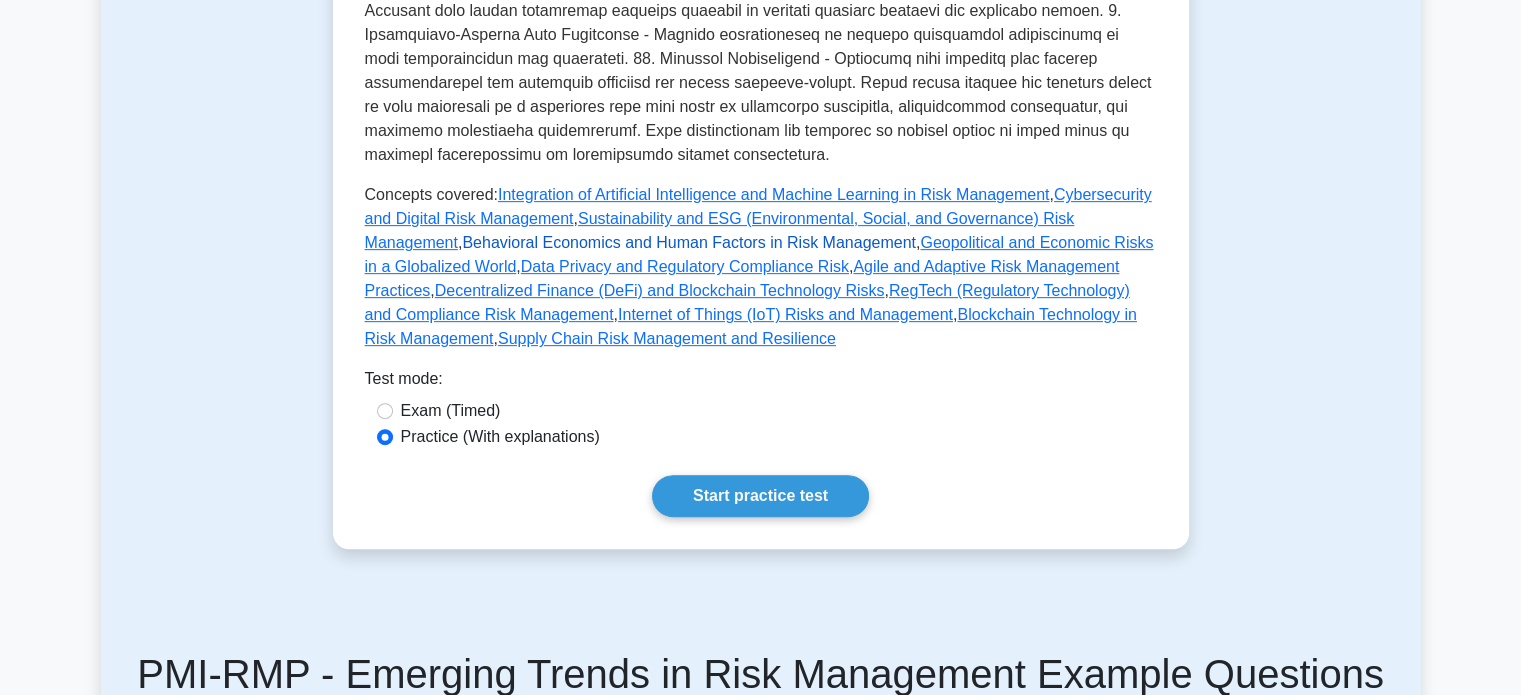 click on "Behavioral Economics and Human Factors in Risk Management" at bounding box center (689, 242) 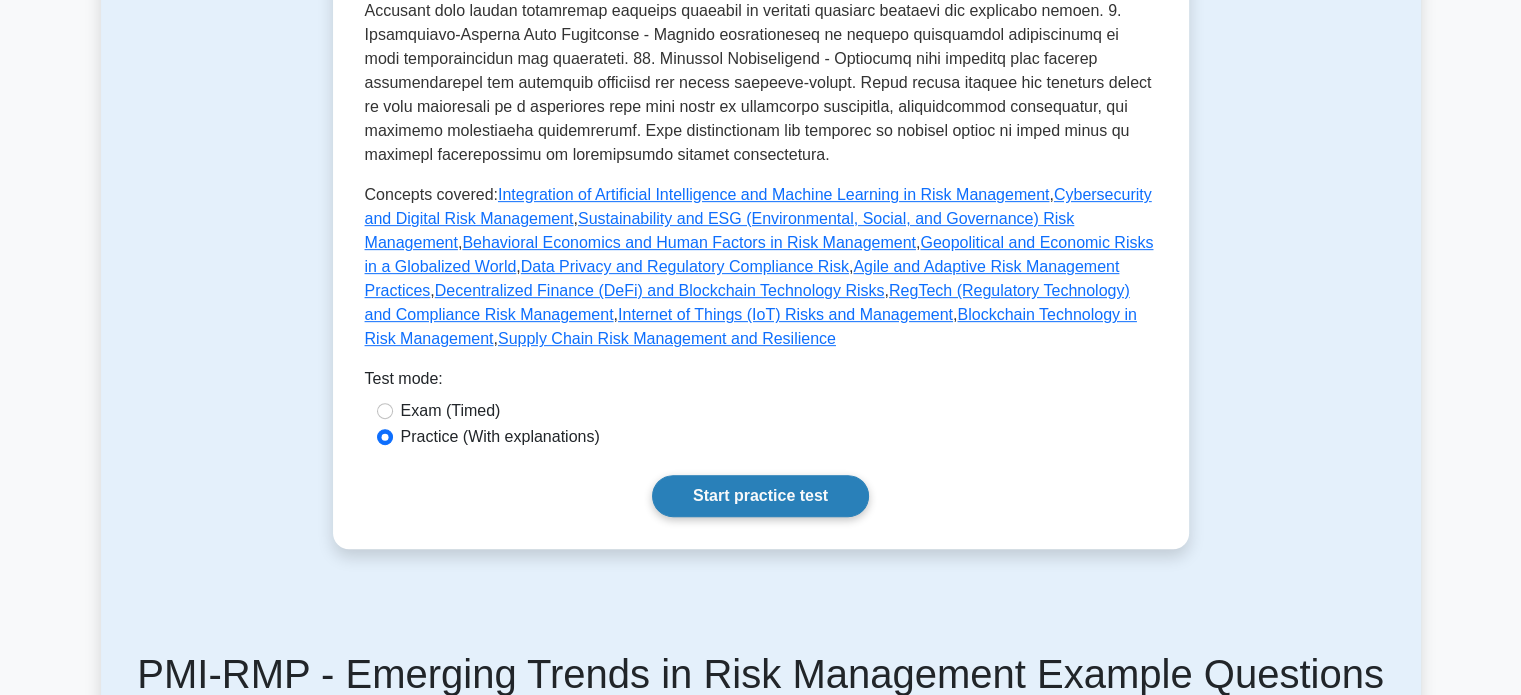 click on "Start practice test" at bounding box center [760, 496] 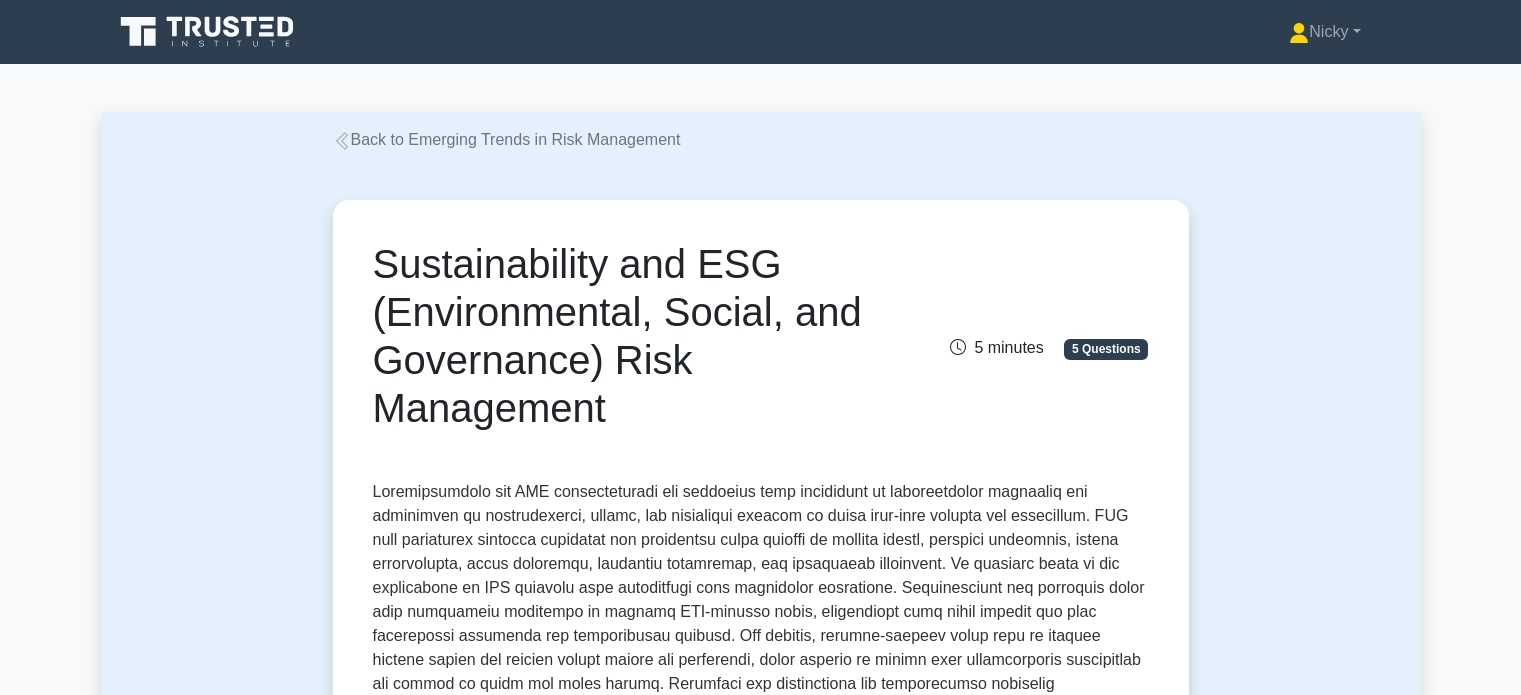 scroll, scrollTop: 0, scrollLeft: 0, axis: both 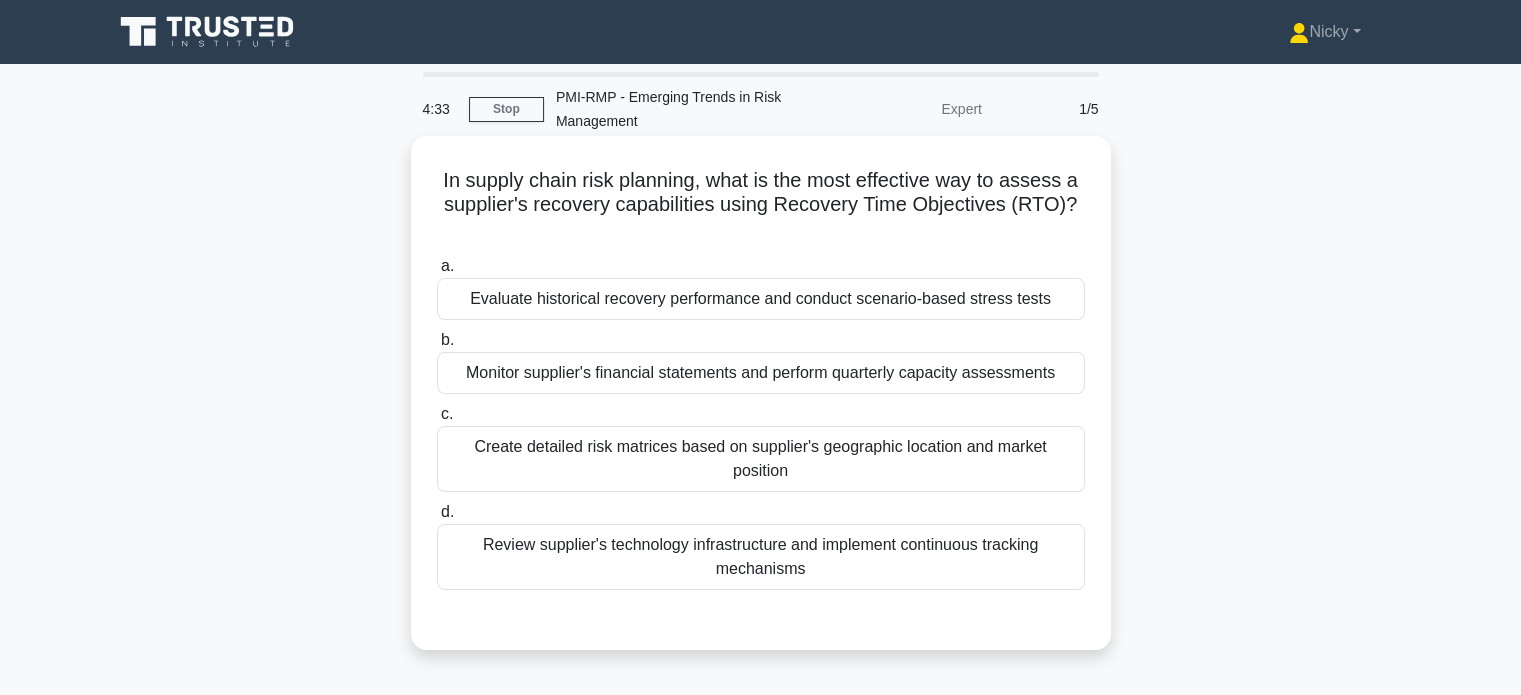 click on "Evaluate historical recovery performance and conduct scenario-based stress tests" at bounding box center [761, 299] 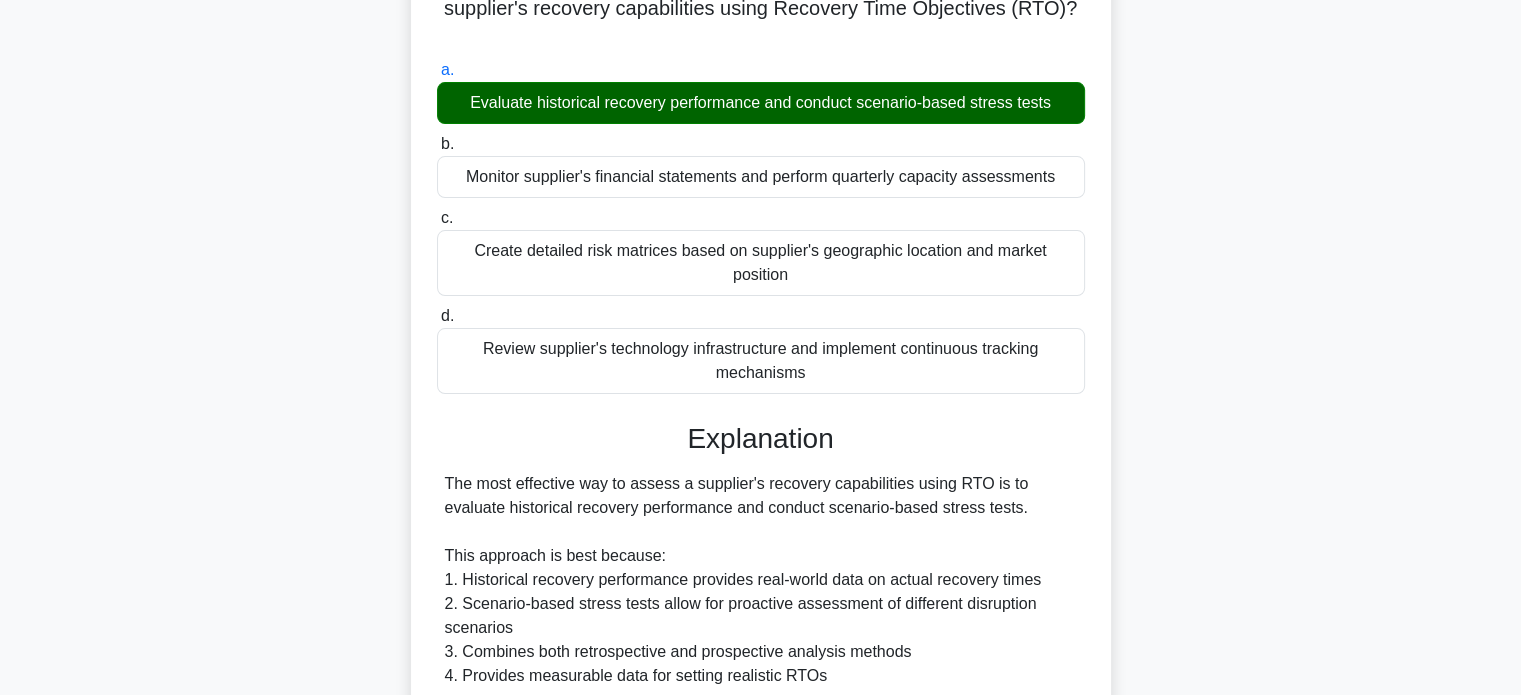 scroll, scrollTop: 632, scrollLeft: 0, axis: vertical 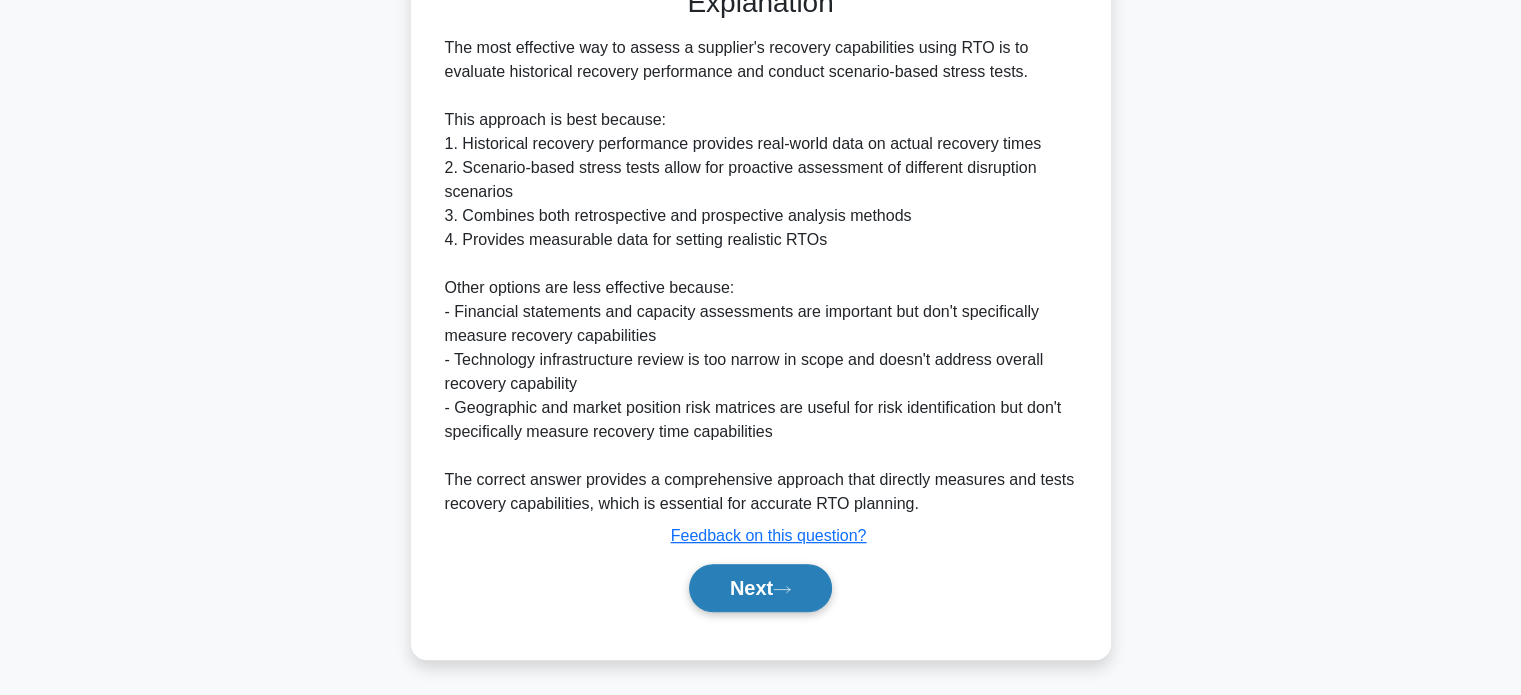 click on "Next" at bounding box center [760, 588] 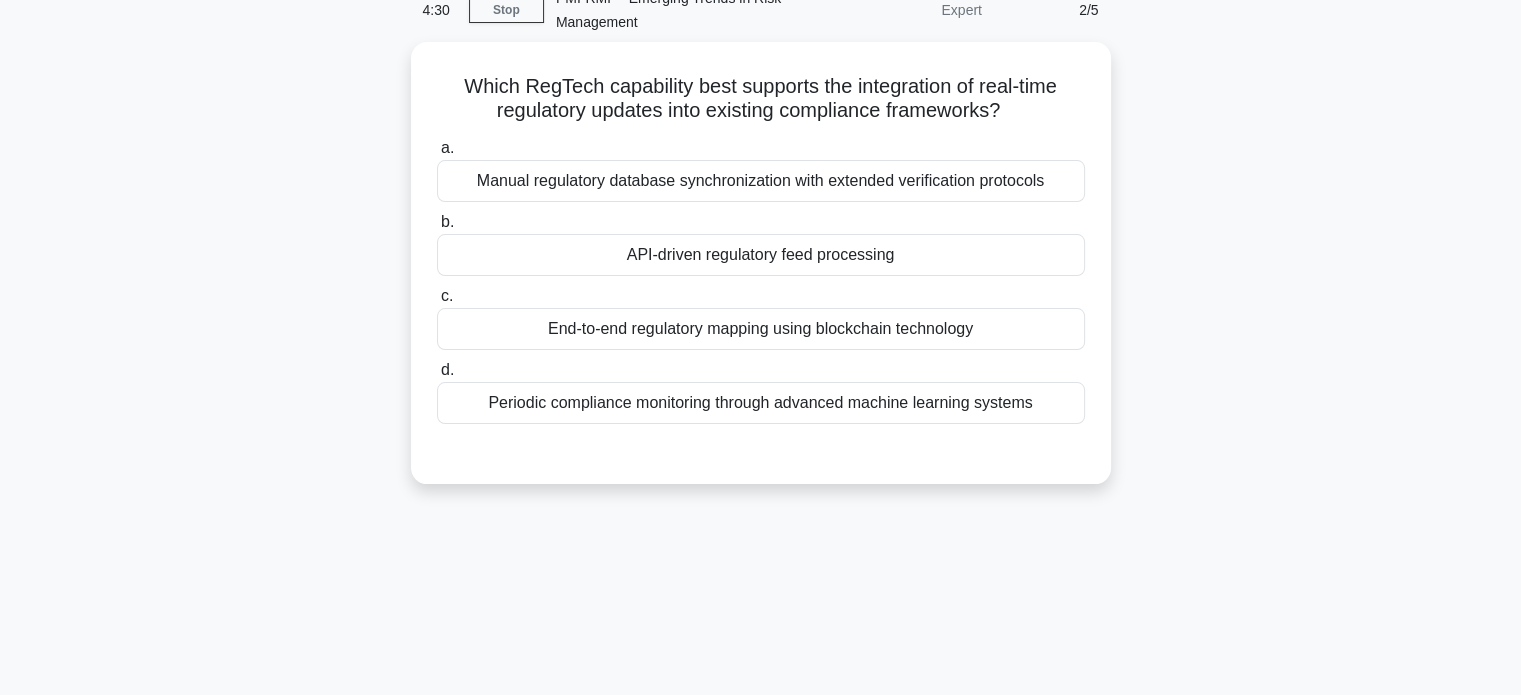 scroll, scrollTop: 68, scrollLeft: 0, axis: vertical 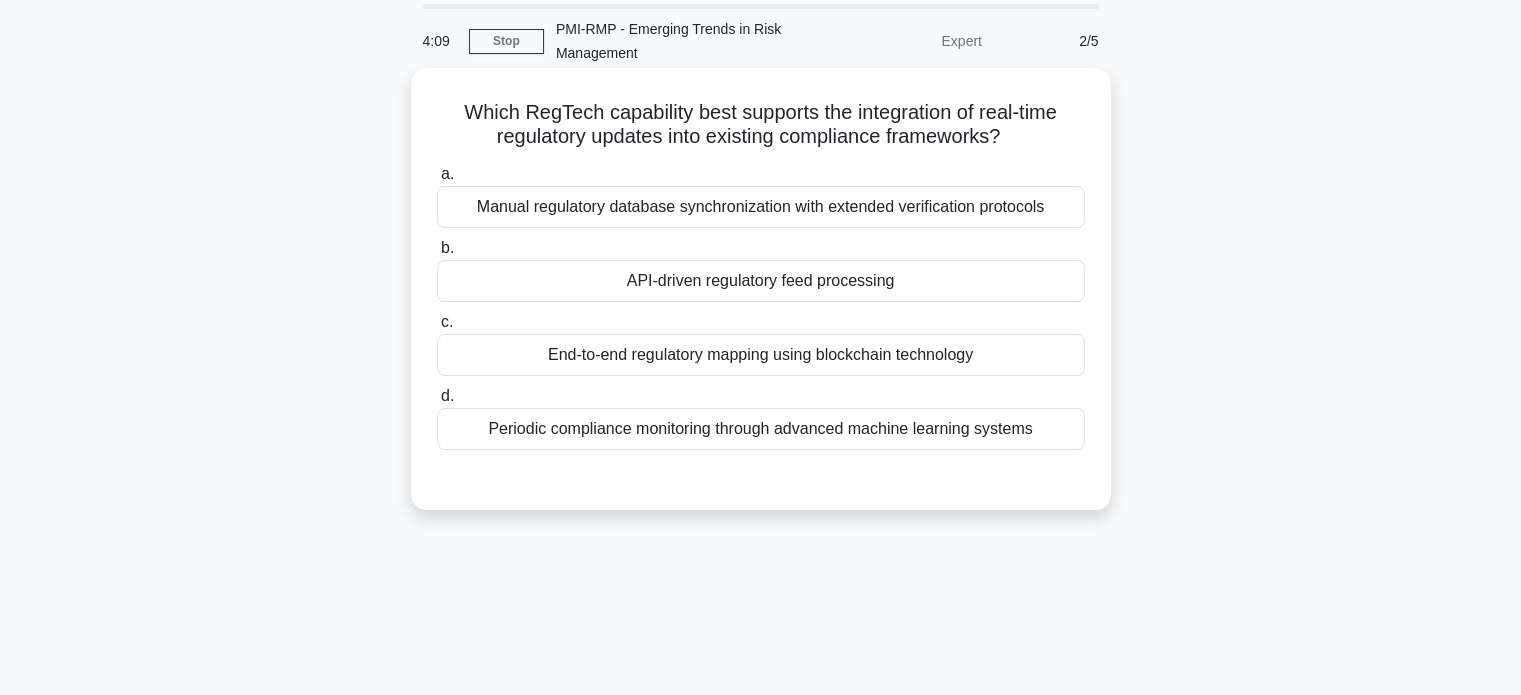 click on "API-driven regulatory feed processing" at bounding box center (761, 281) 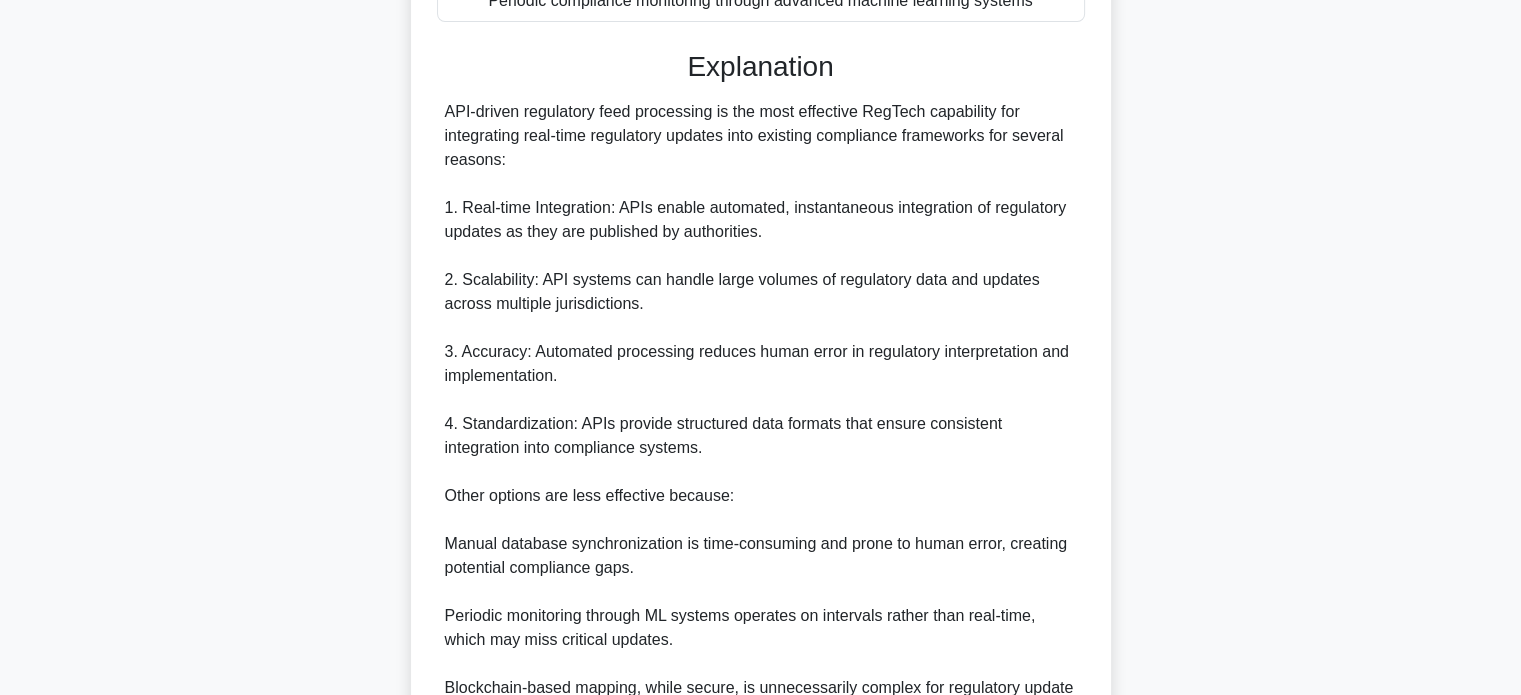 scroll, scrollTop: 704, scrollLeft: 0, axis: vertical 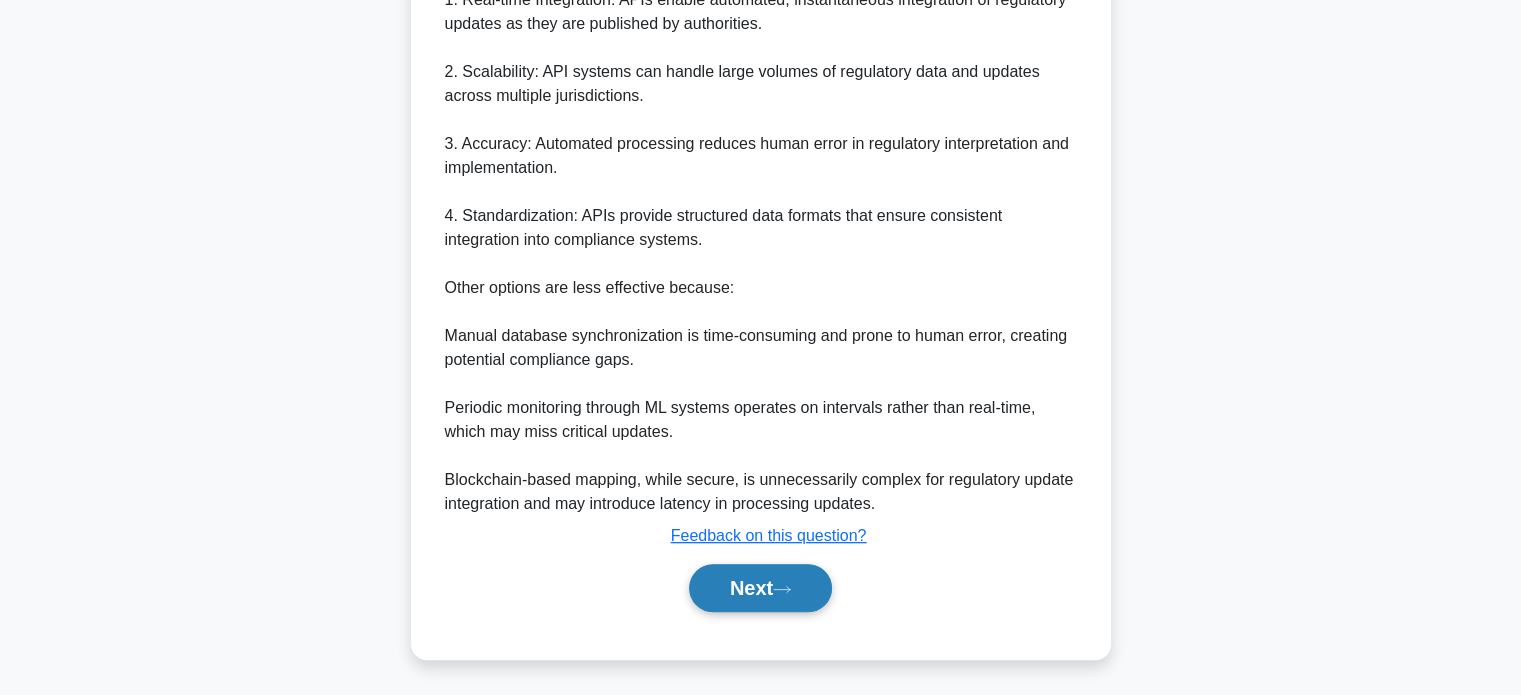 click on "Next" at bounding box center [760, 588] 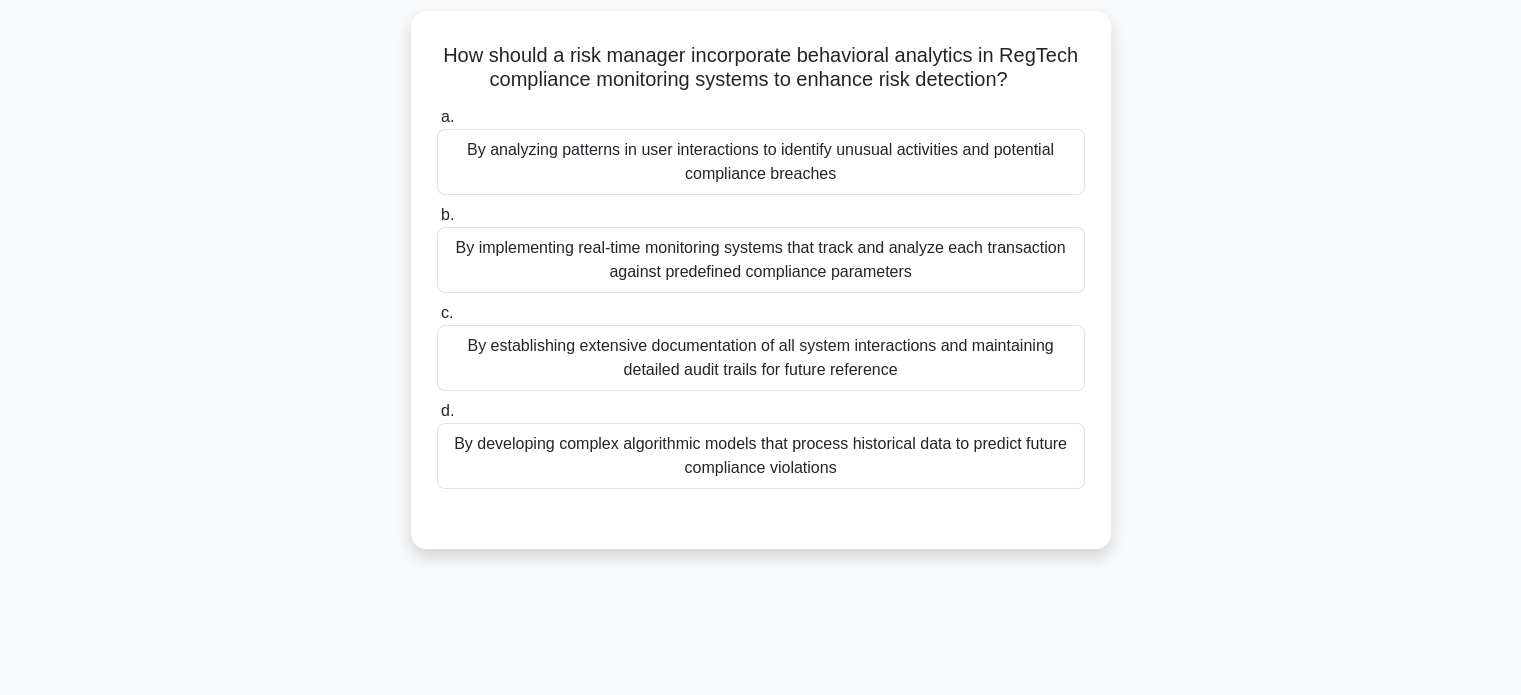 scroll, scrollTop: 128, scrollLeft: 0, axis: vertical 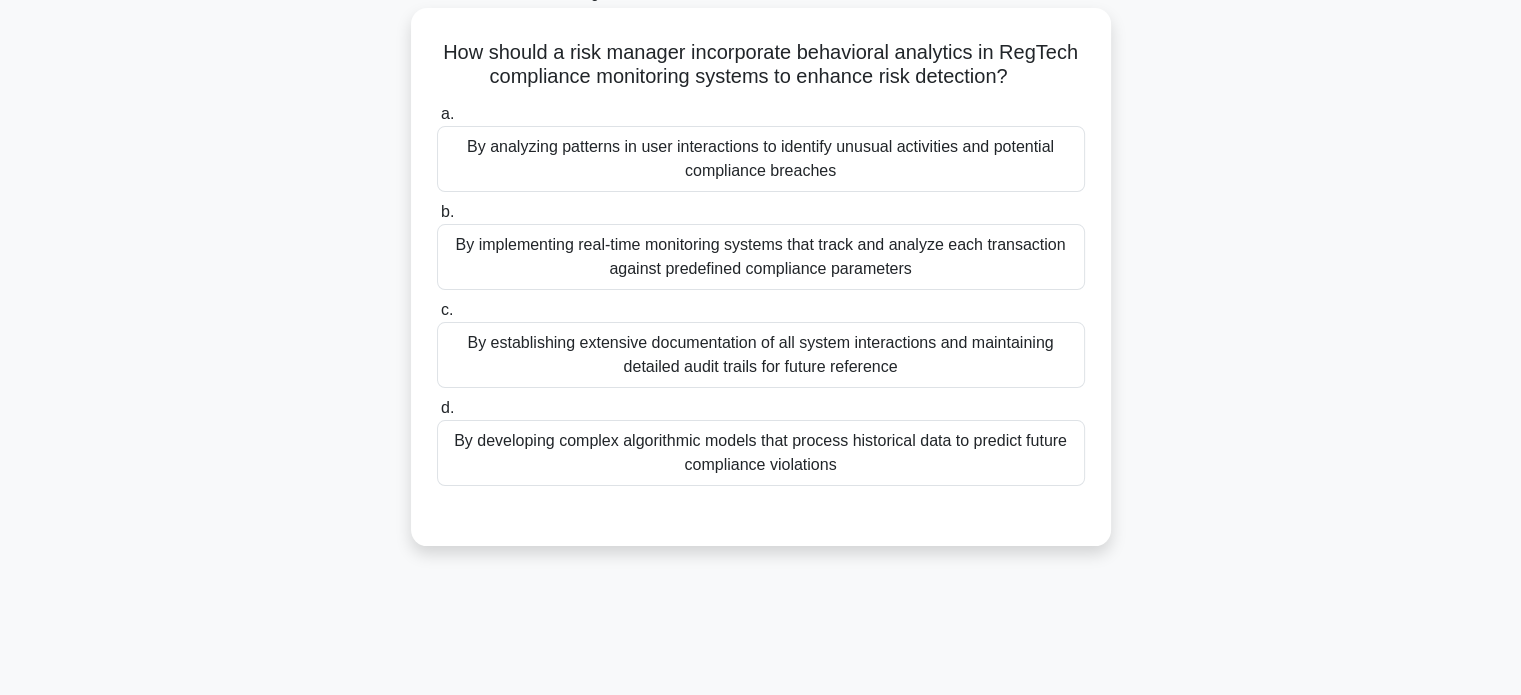 click on "By implementing real-time monitoring systems that track and analyze each transaction against predefined compliance parameters" at bounding box center (761, 257) 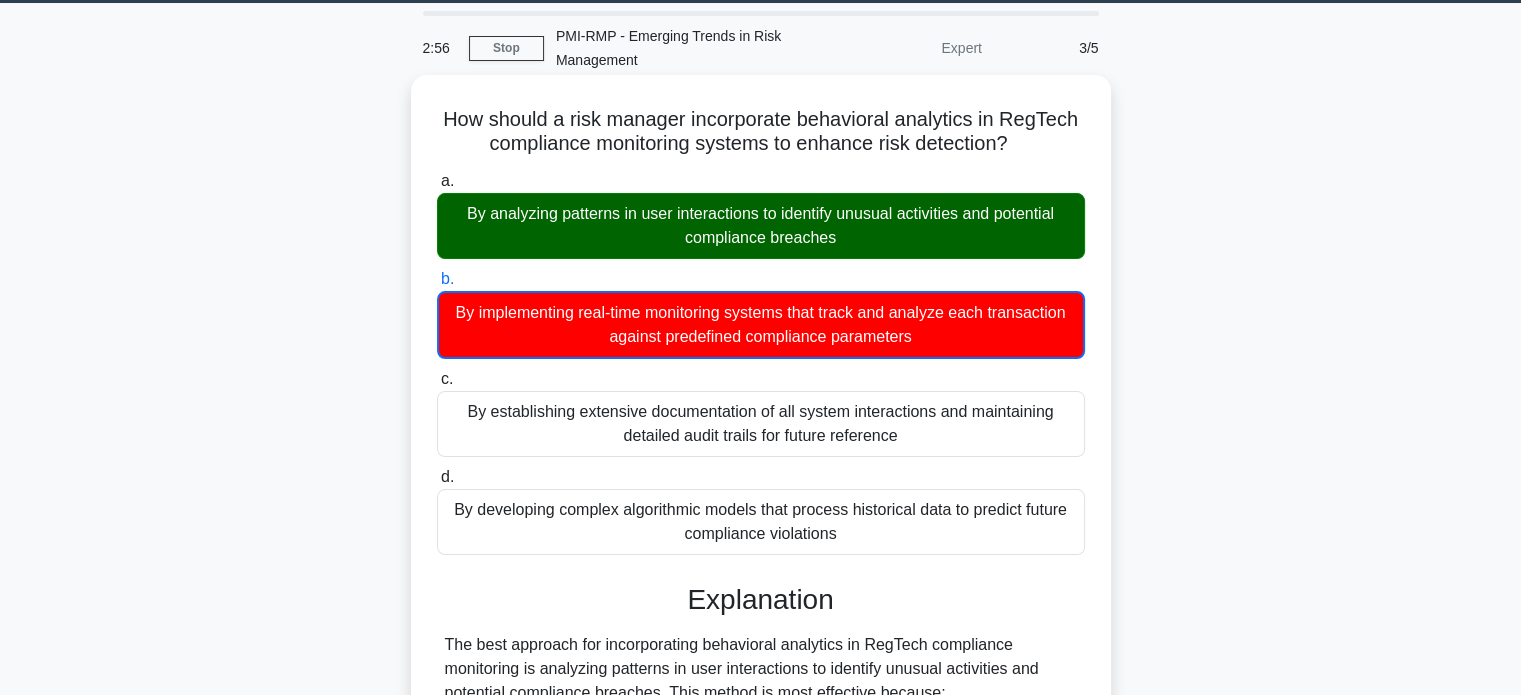 scroll, scrollTop: 0, scrollLeft: 0, axis: both 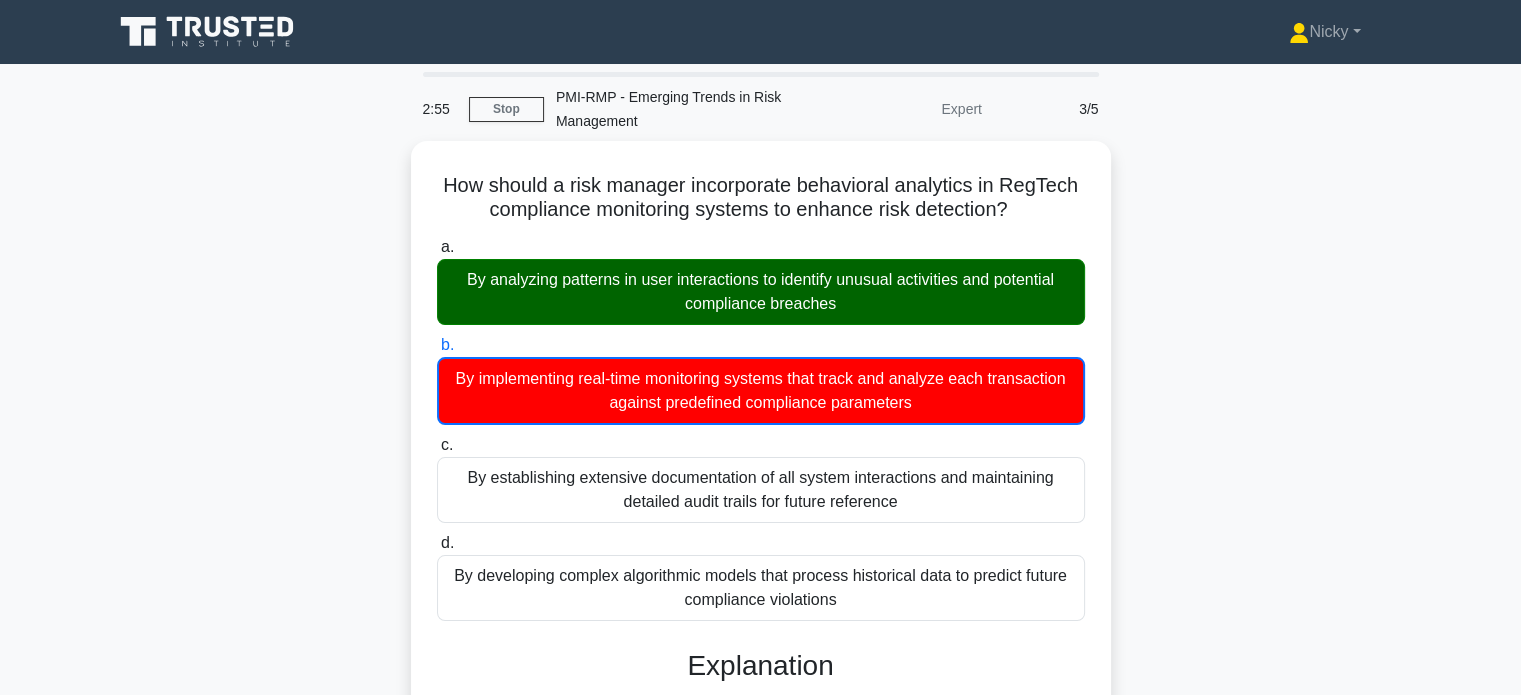 click on "How should a risk manager incorporate behavioral analytics in RegTech compliance monitoring systems to enhance risk detection?
.spinner_0XTQ{transform-origin:center;animation:spinner_y6GP .75s linear infinite}@keyframes spinner_y6GP{100%{transform:rotate(360deg)}}
a.
By analyzing patterns in user interactions to identify unusual activities and potential compliance breaches
b. c. d." at bounding box center [761, 743] 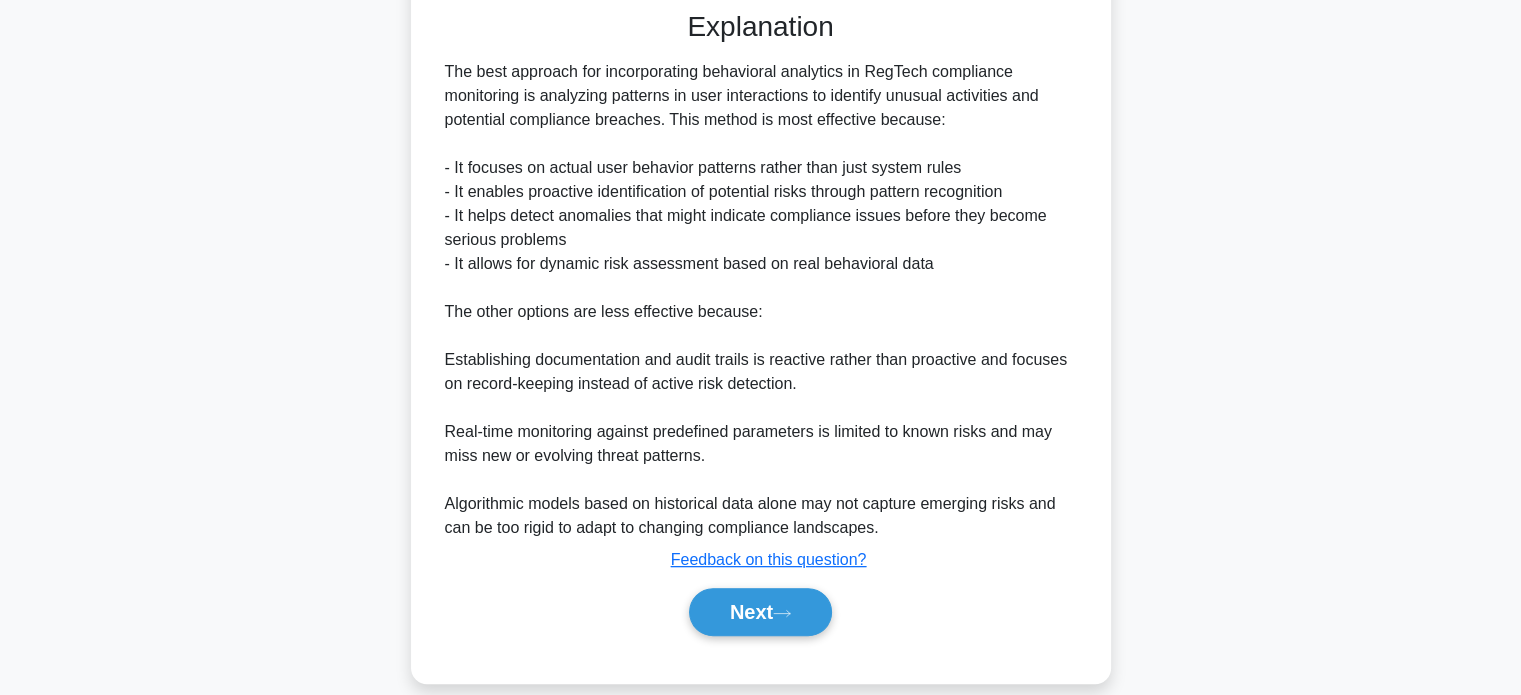 scroll, scrollTop: 640, scrollLeft: 0, axis: vertical 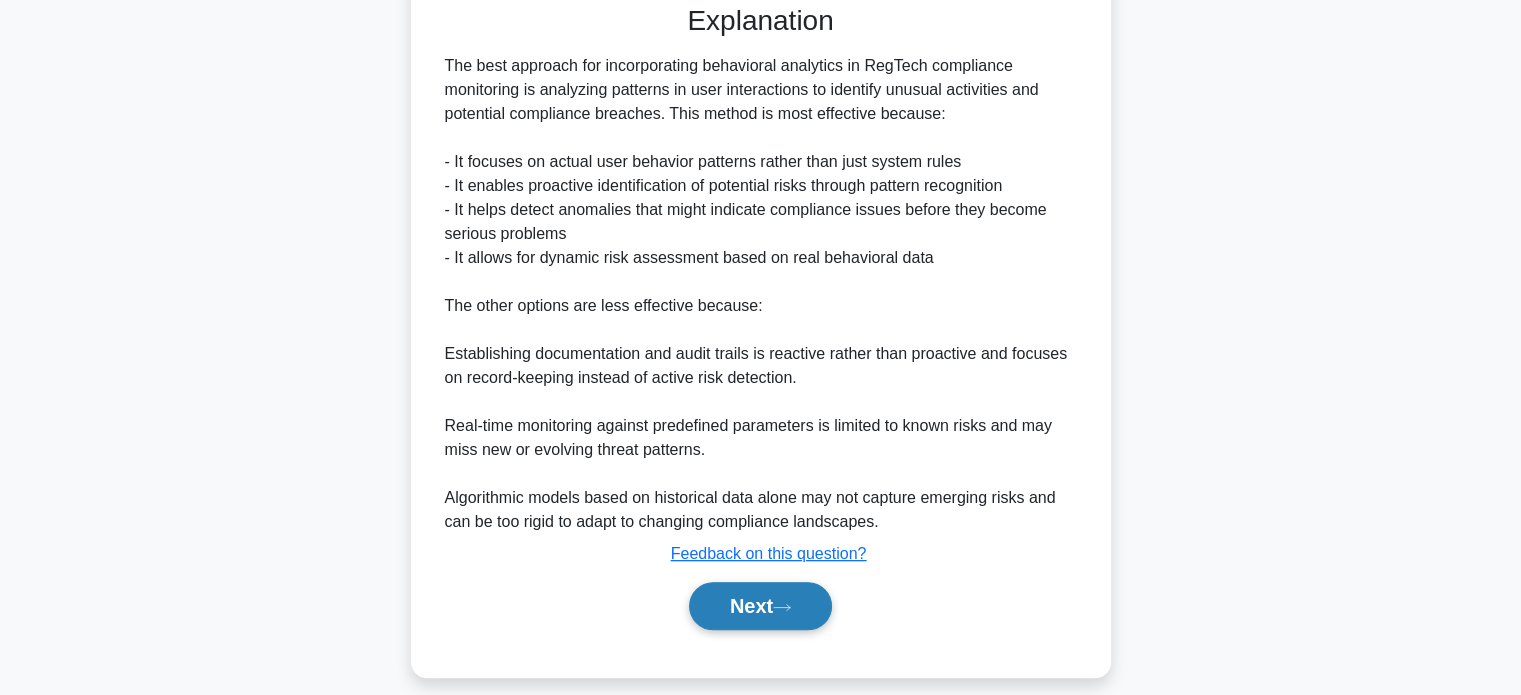 click on "Next" at bounding box center (760, 606) 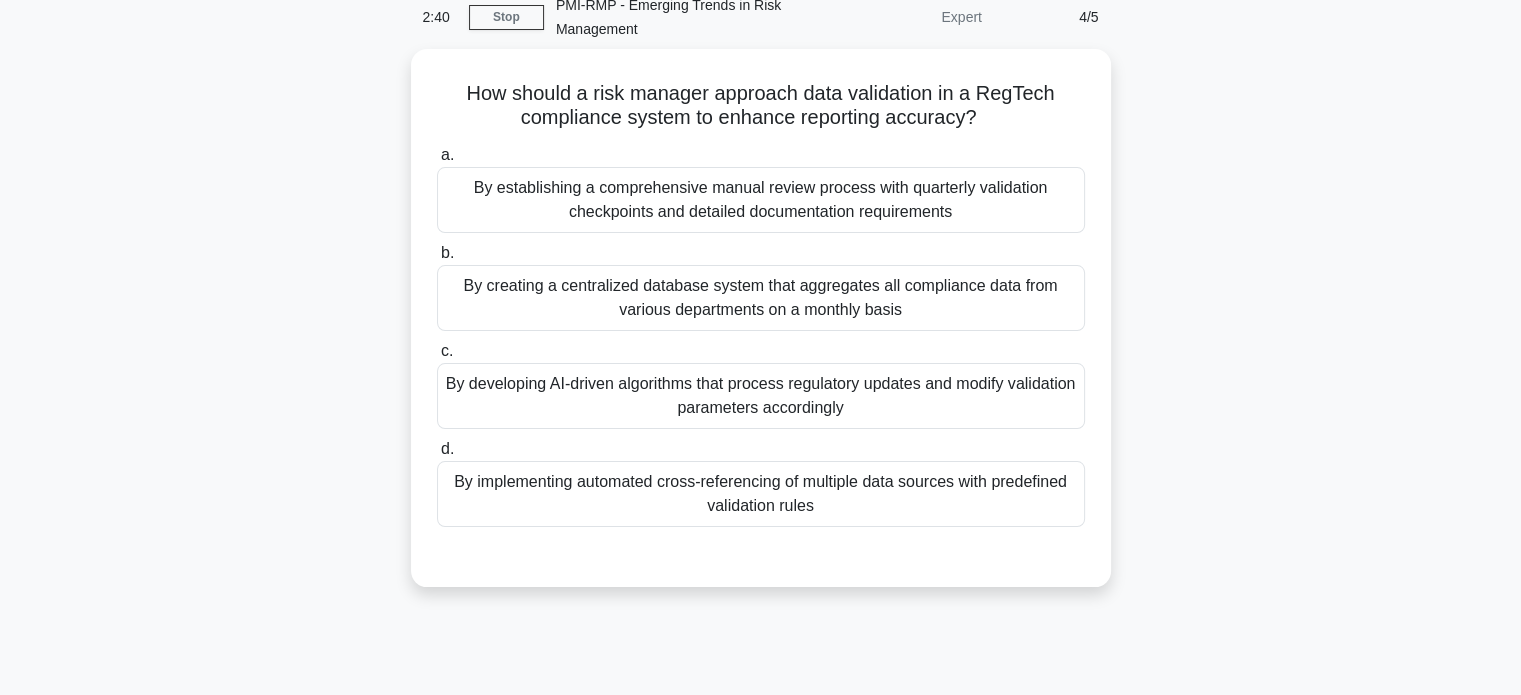 scroll, scrollTop: 28, scrollLeft: 0, axis: vertical 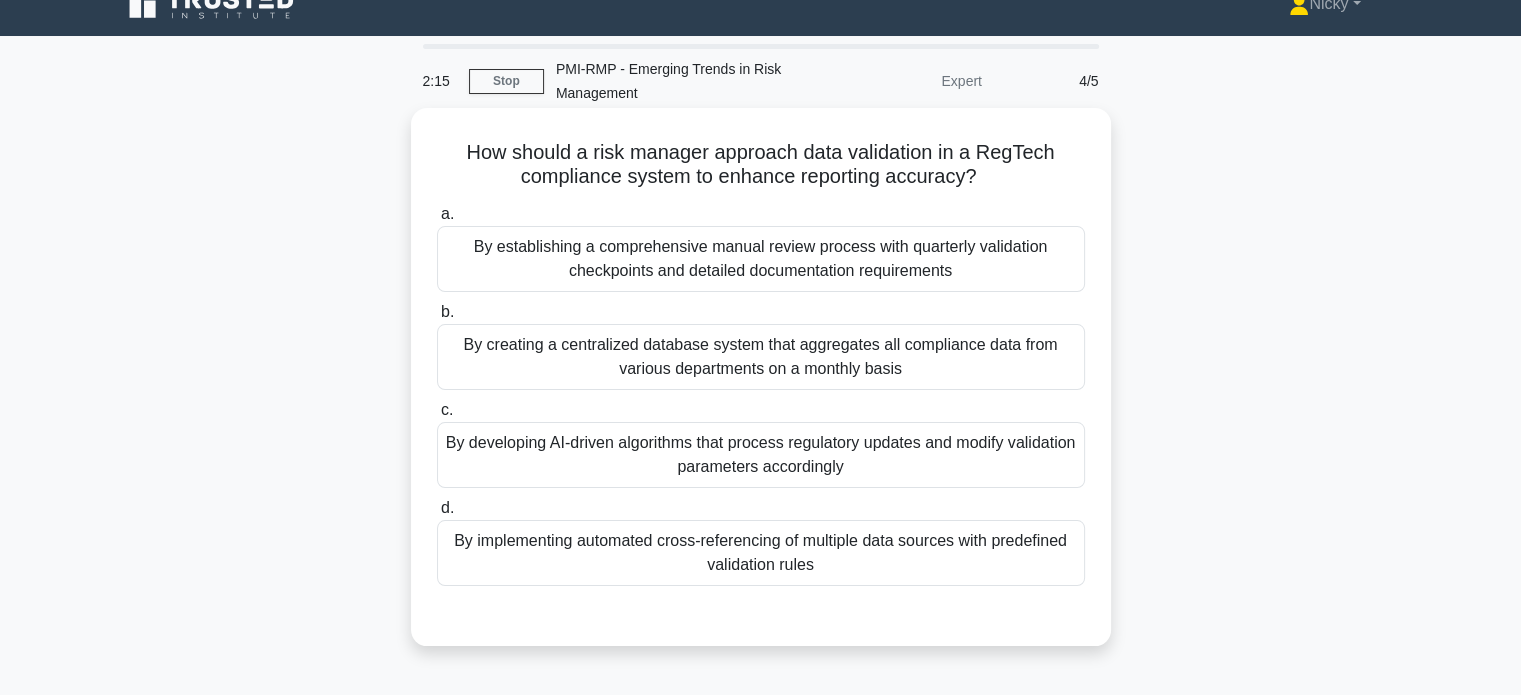 click on "By developing AI-driven algorithms that process regulatory updates and modify validation parameters accordingly" at bounding box center [761, 455] 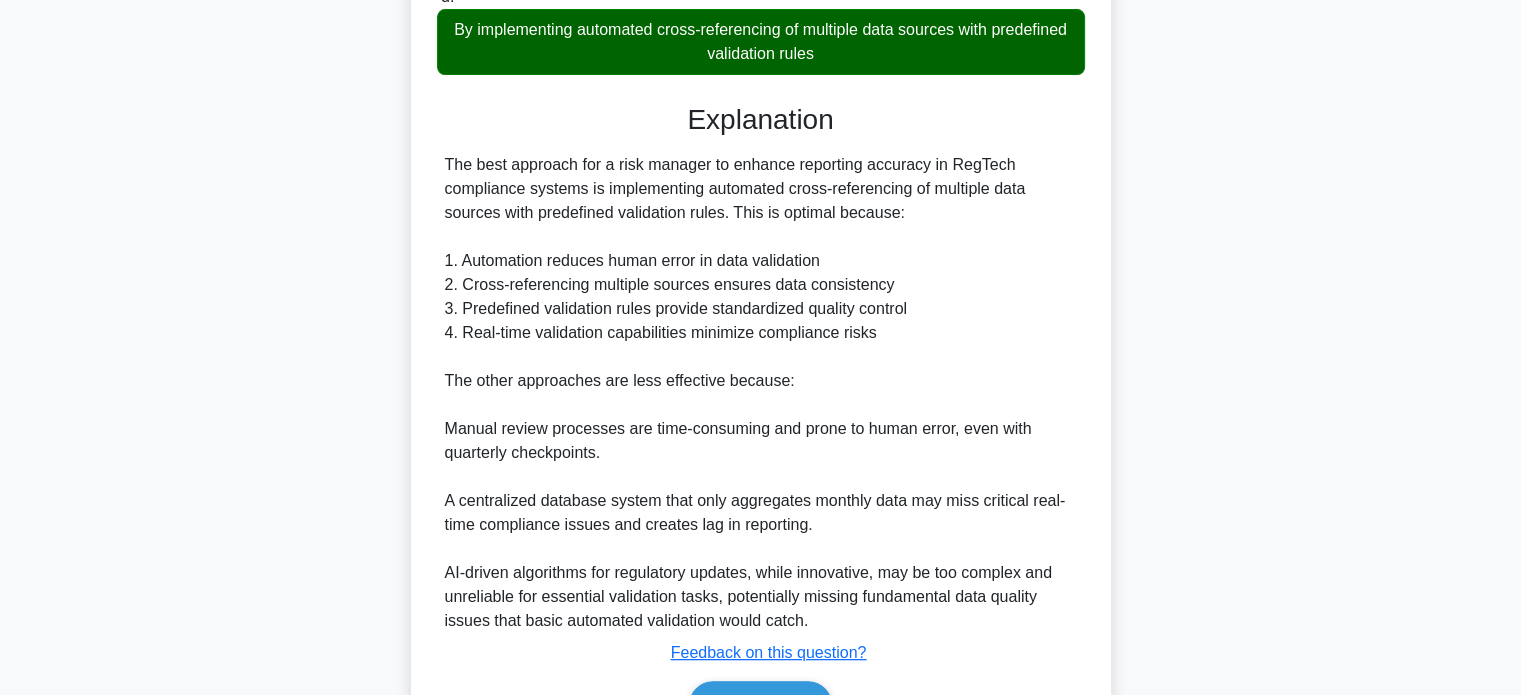 scroll, scrollTop: 658, scrollLeft: 0, axis: vertical 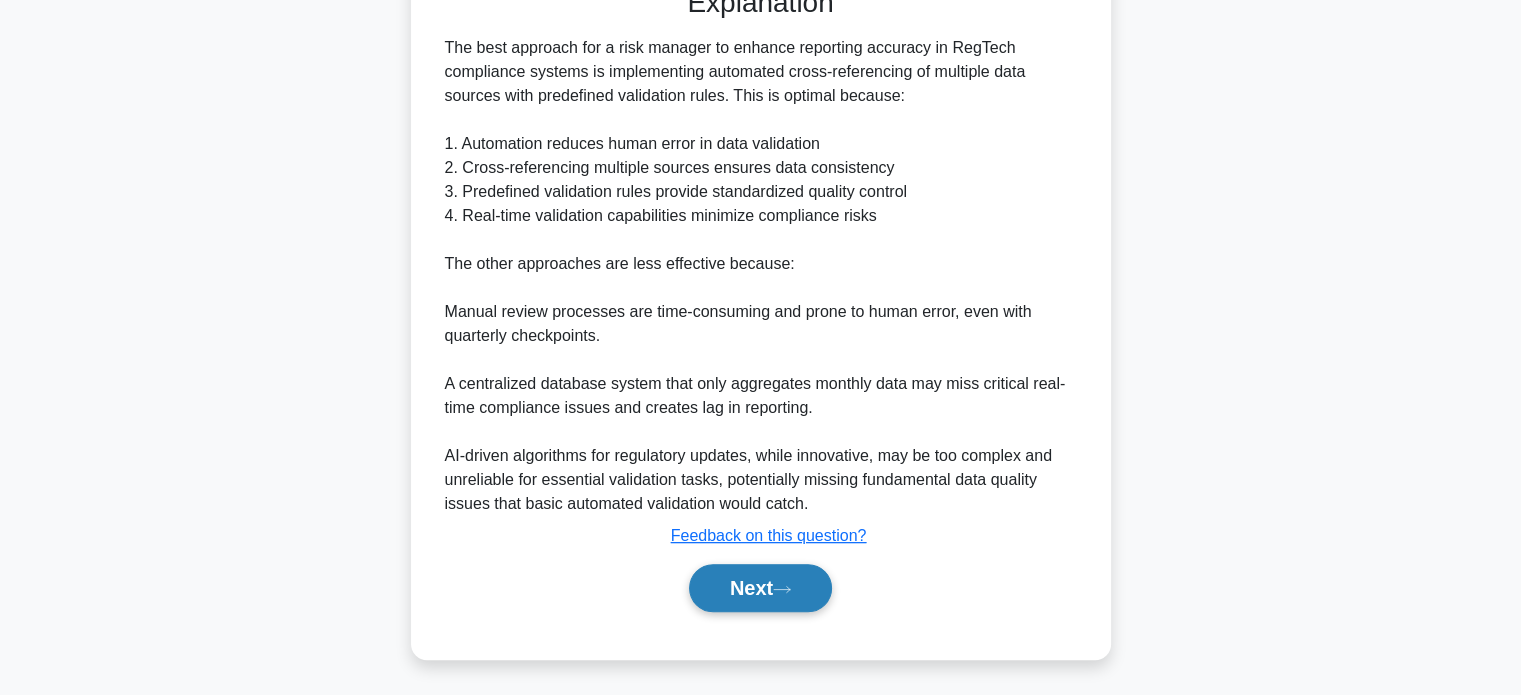 click on "Next" at bounding box center (760, 588) 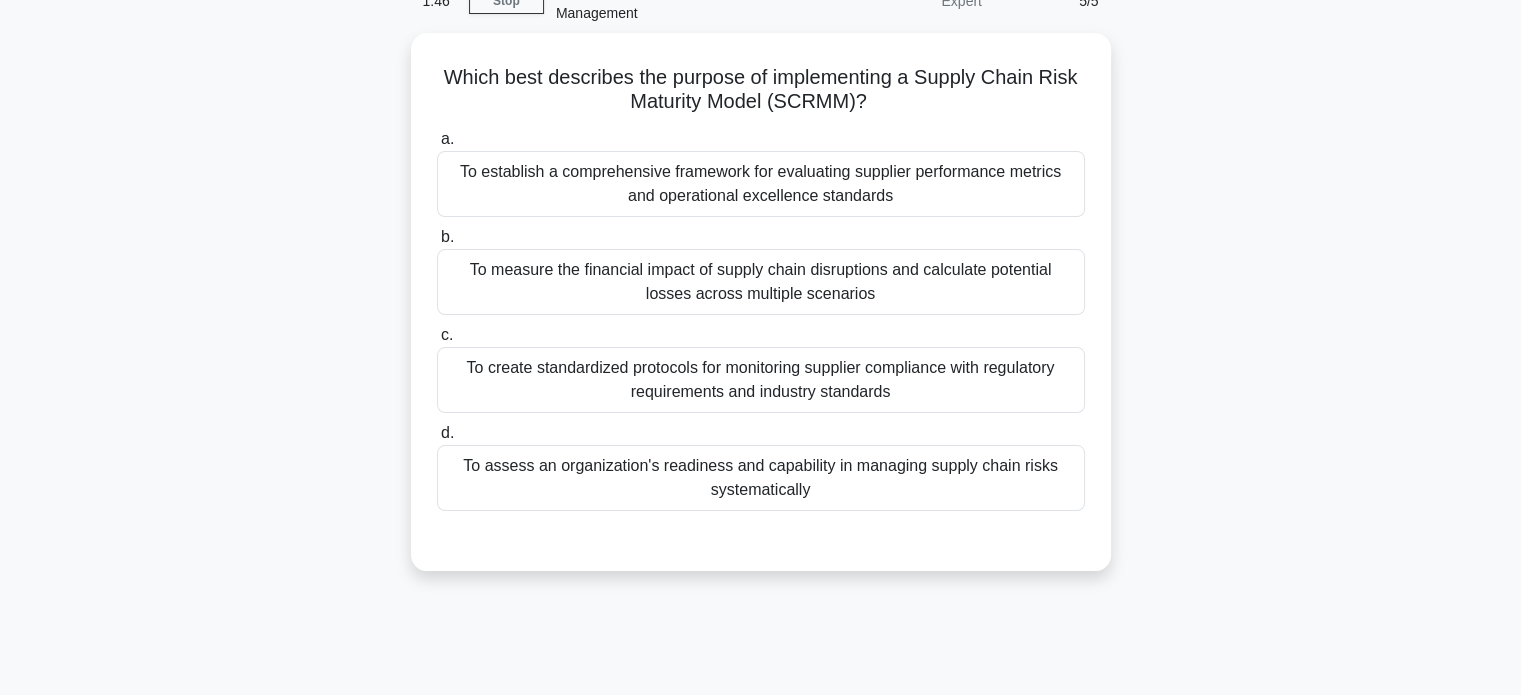 scroll, scrollTop: 109, scrollLeft: 0, axis: vertical 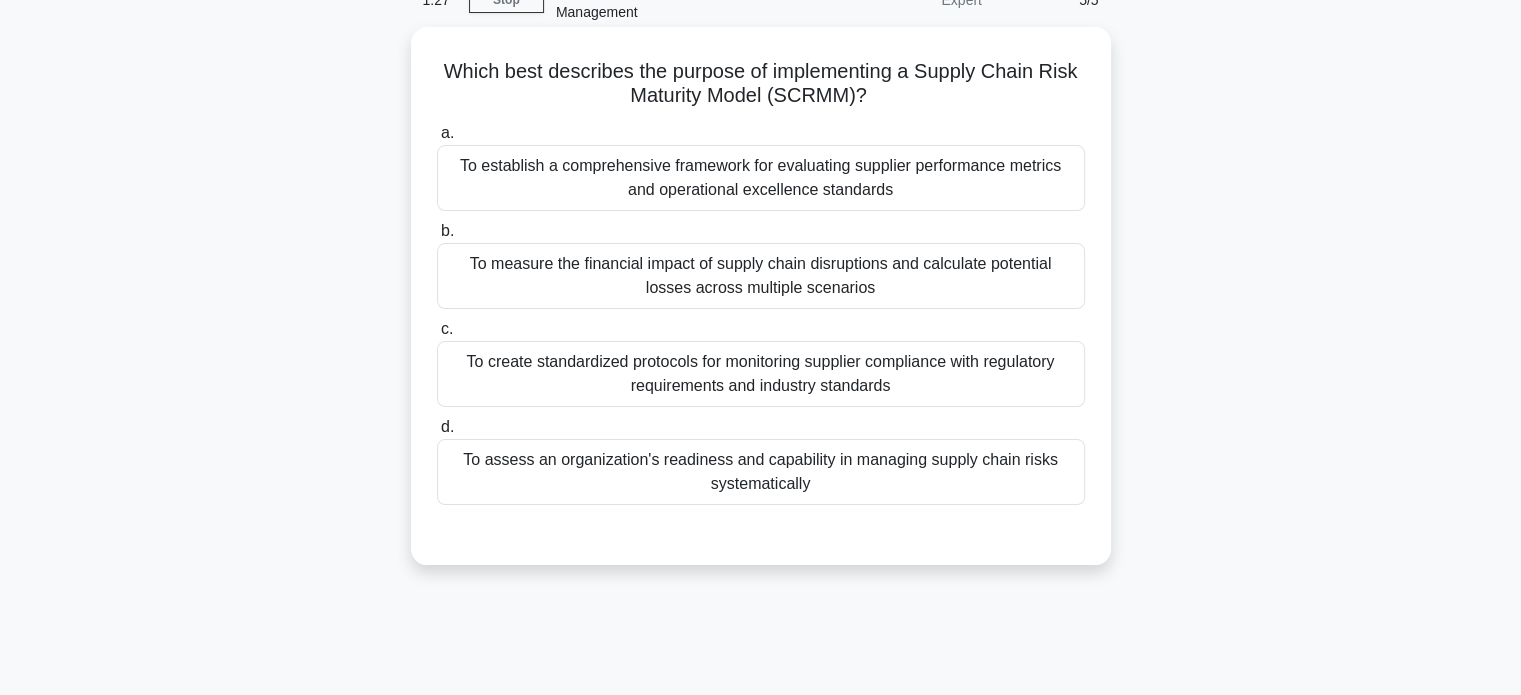 click on "To establish a comprehensive framework for evaluating supplier performance metrics and operational excellence standards" at bounding box center (761, 178) 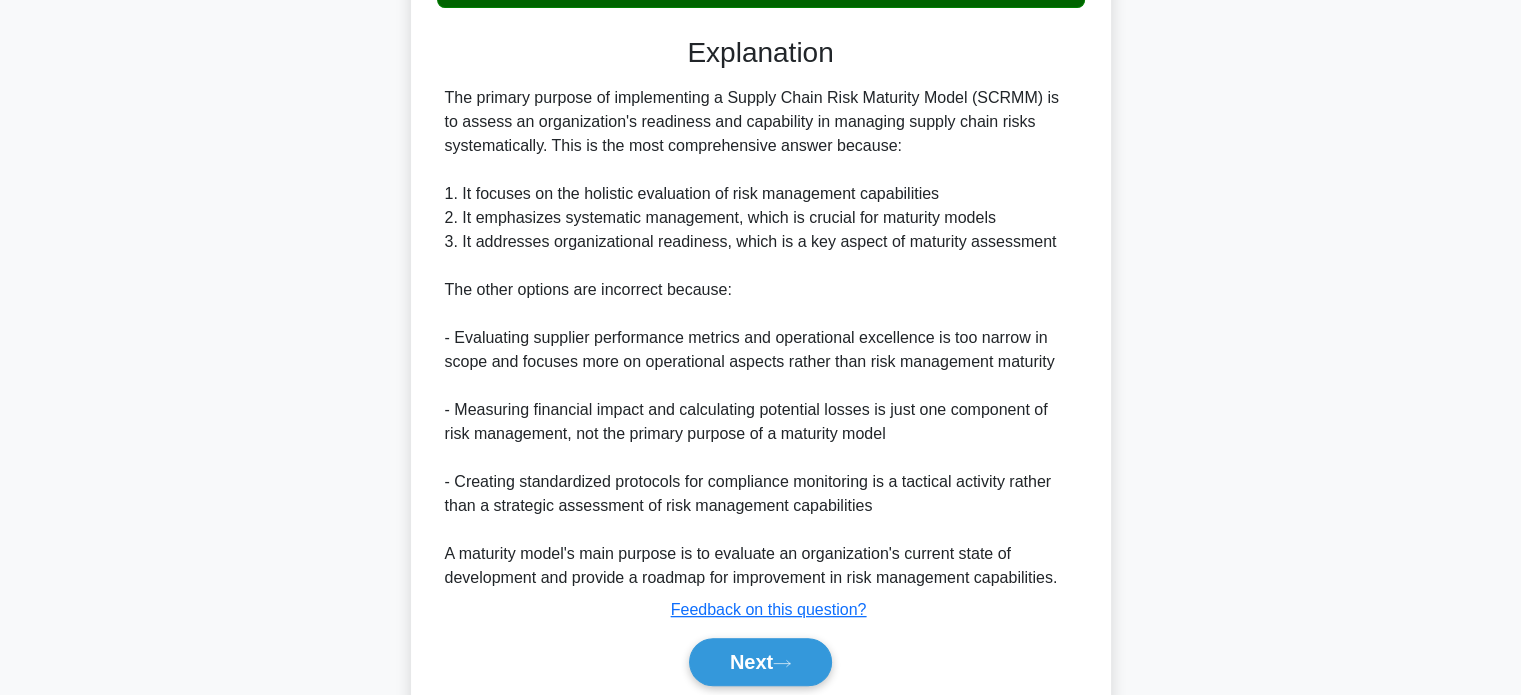 scroll, scrollTop: 682, scrollLeft: 0, axis: vertical 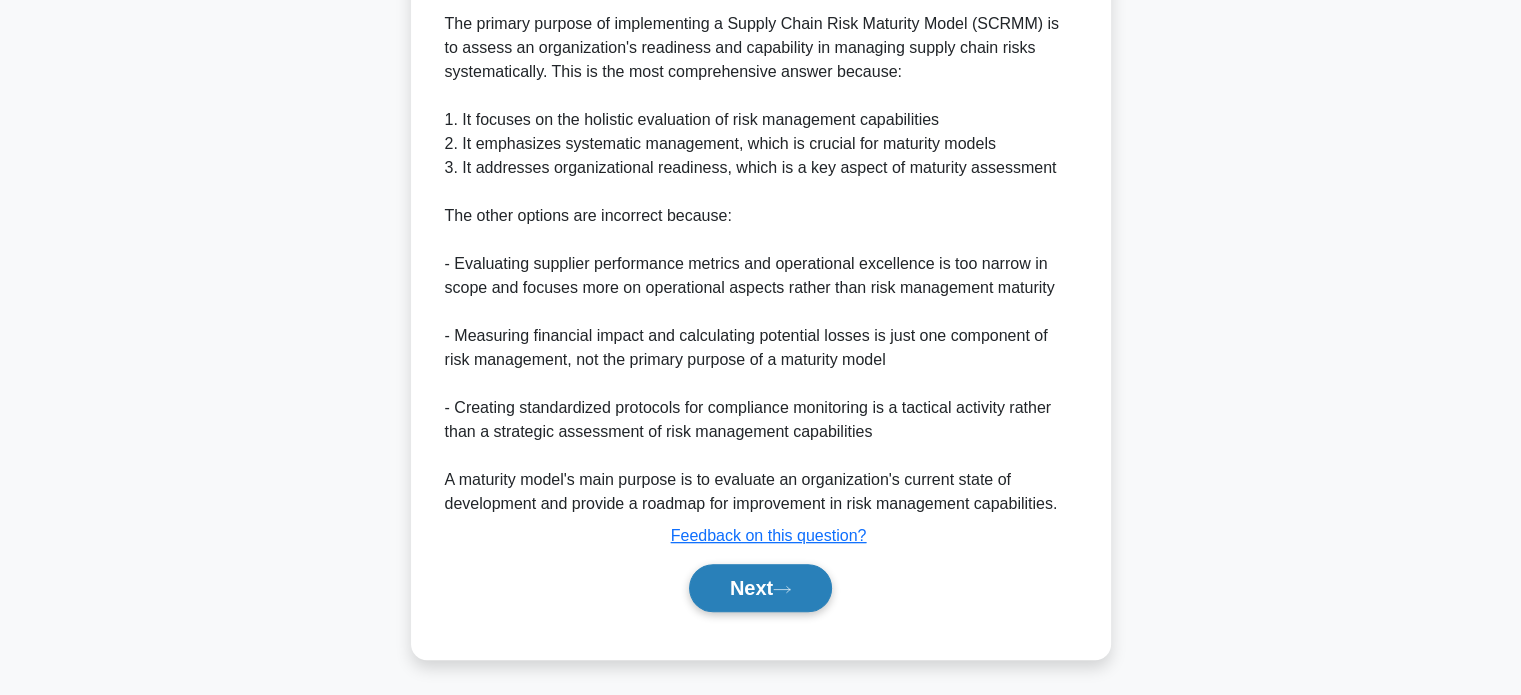 click on "Next" at bounding box center (760, 588) 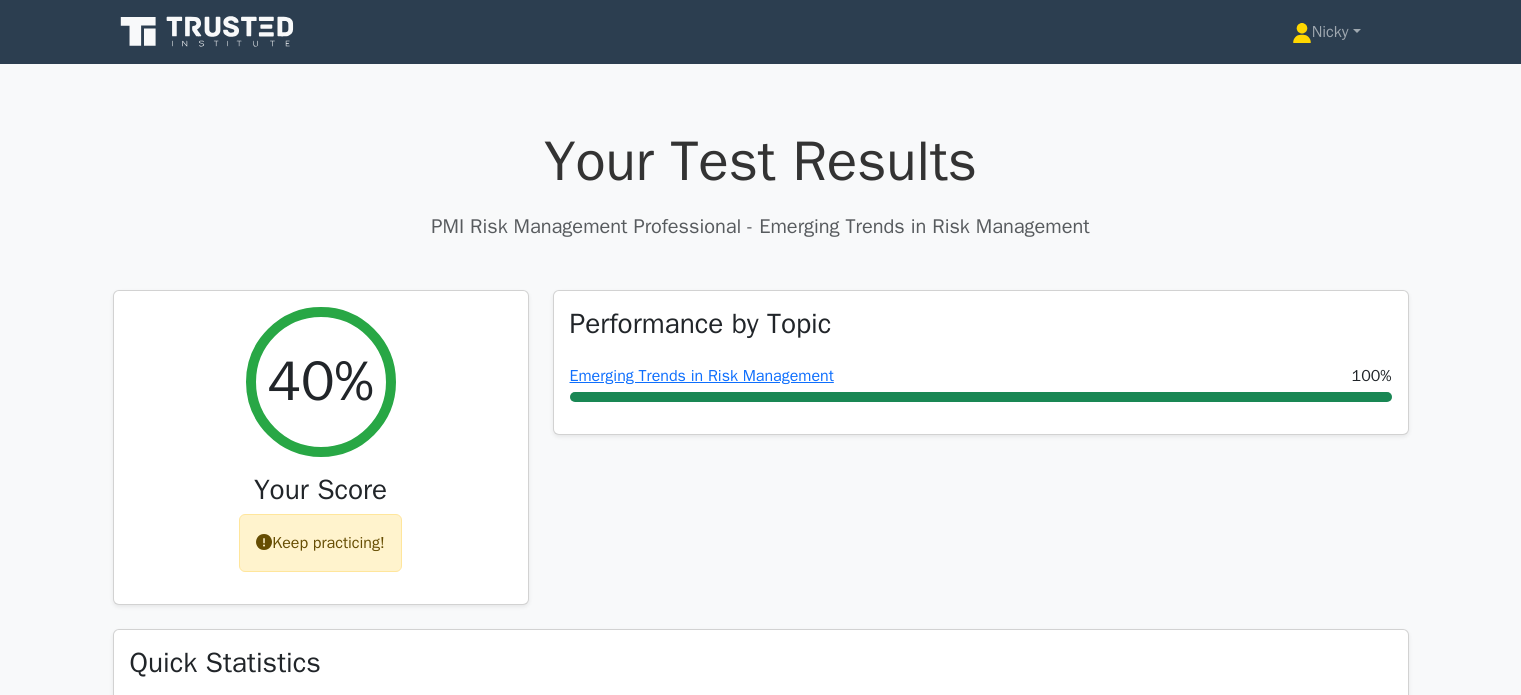 scroll, scrollTop: 0, scrollLeft: 0, axis: both 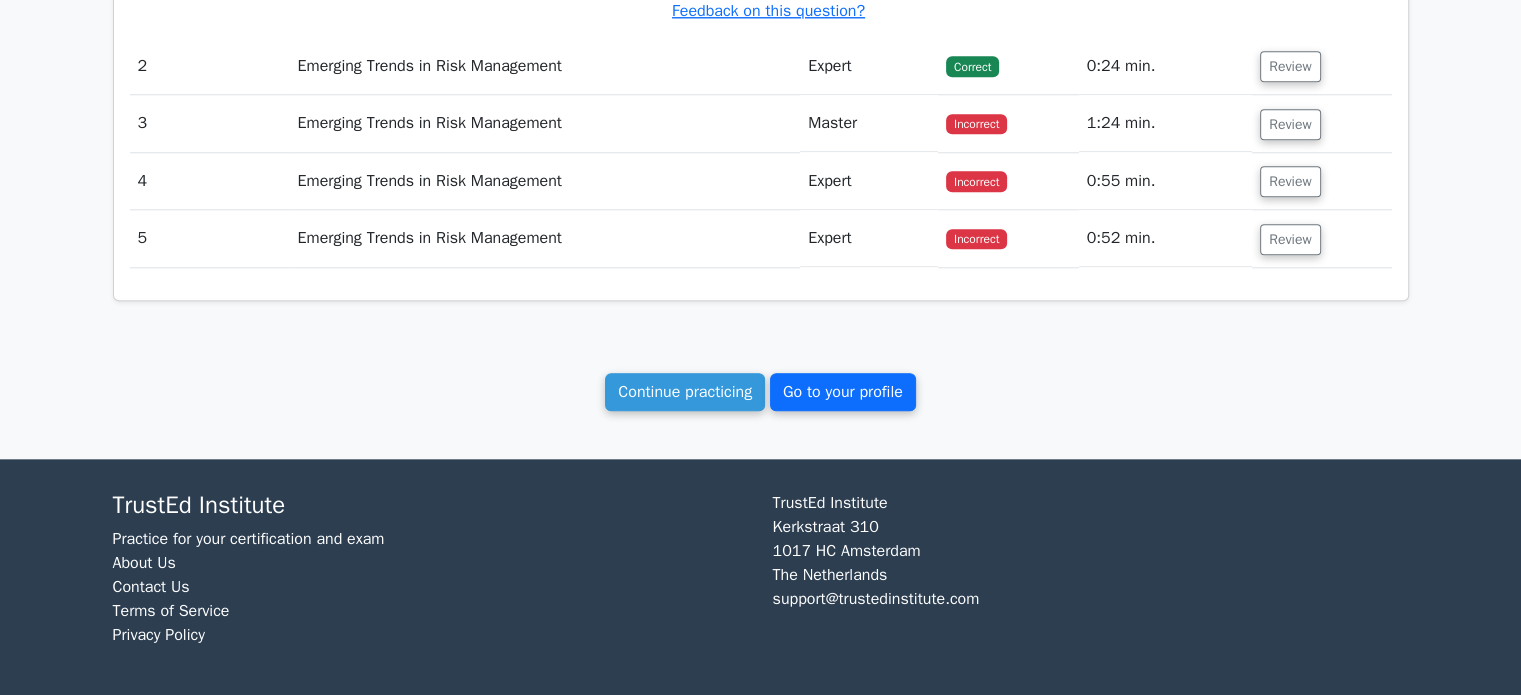 click on "Go to your profile" at bounding box center (843, 392) 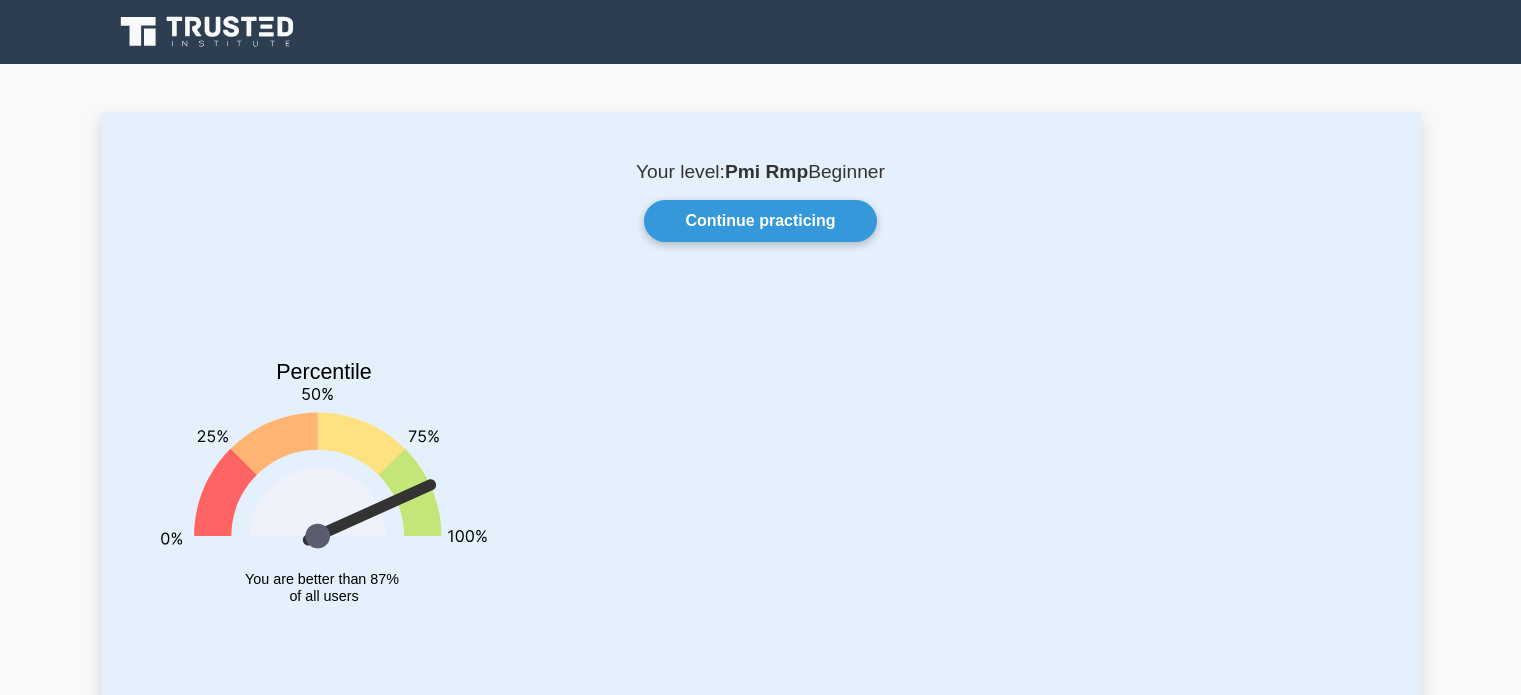 scroll, scrollTop: 0, scrollLeft: 0, axis: both 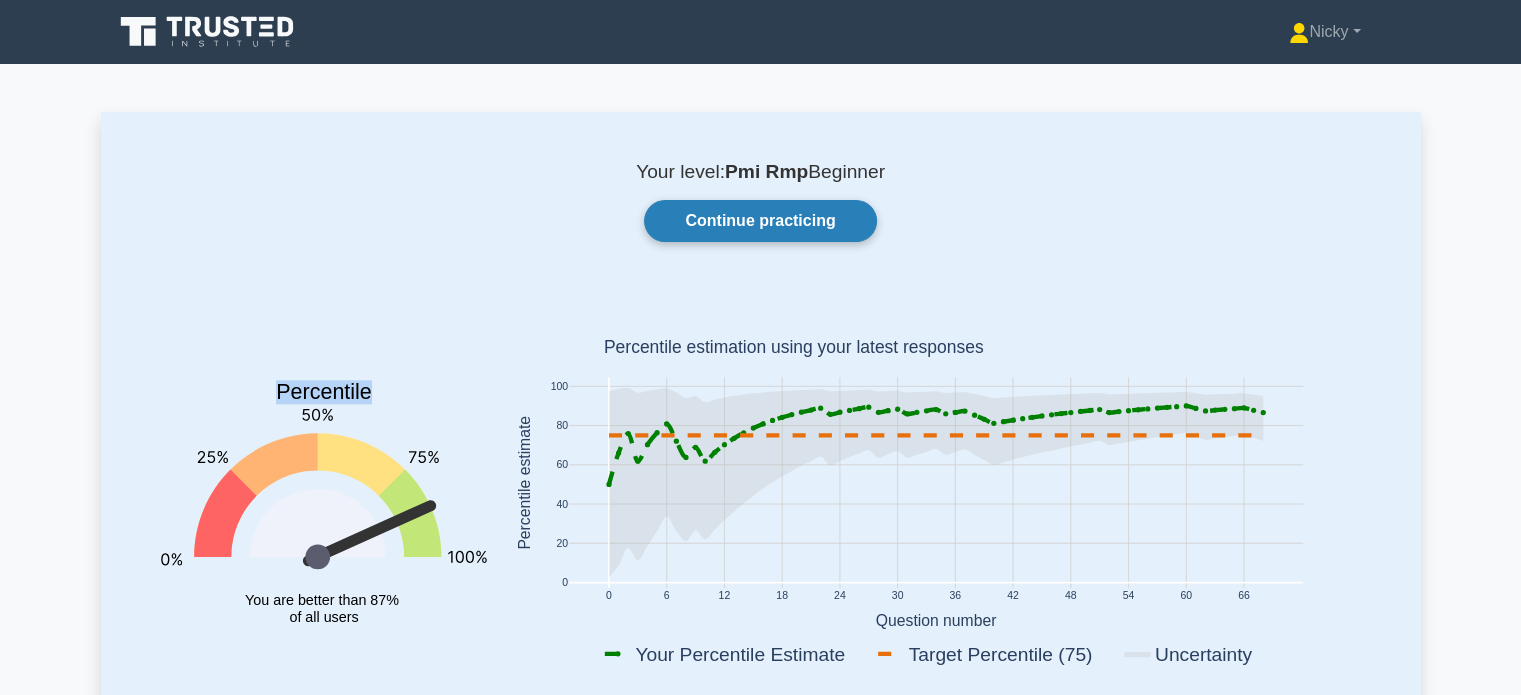 click on "Continue practicing" at bounding box center [760, 221] 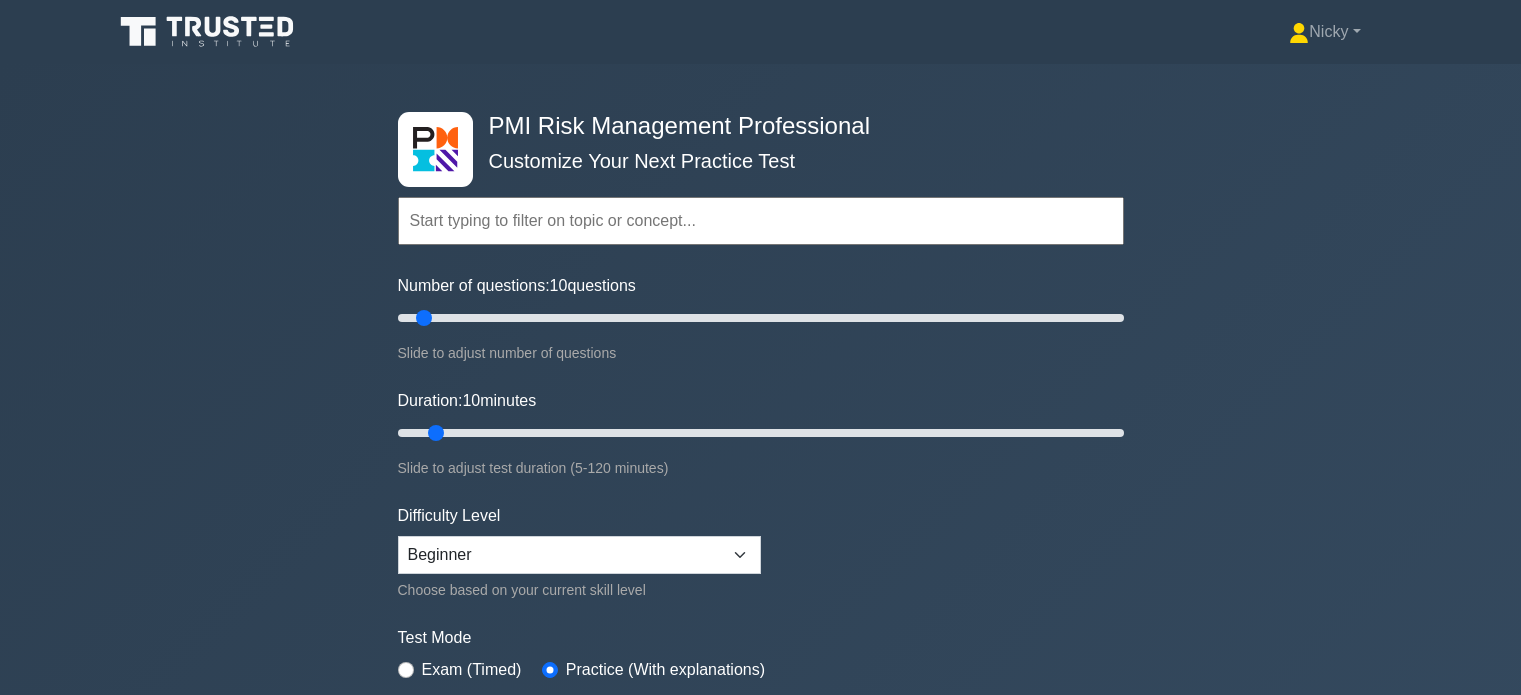 scroll, scrollTop: 0, scrollLeft: 0, axis: both 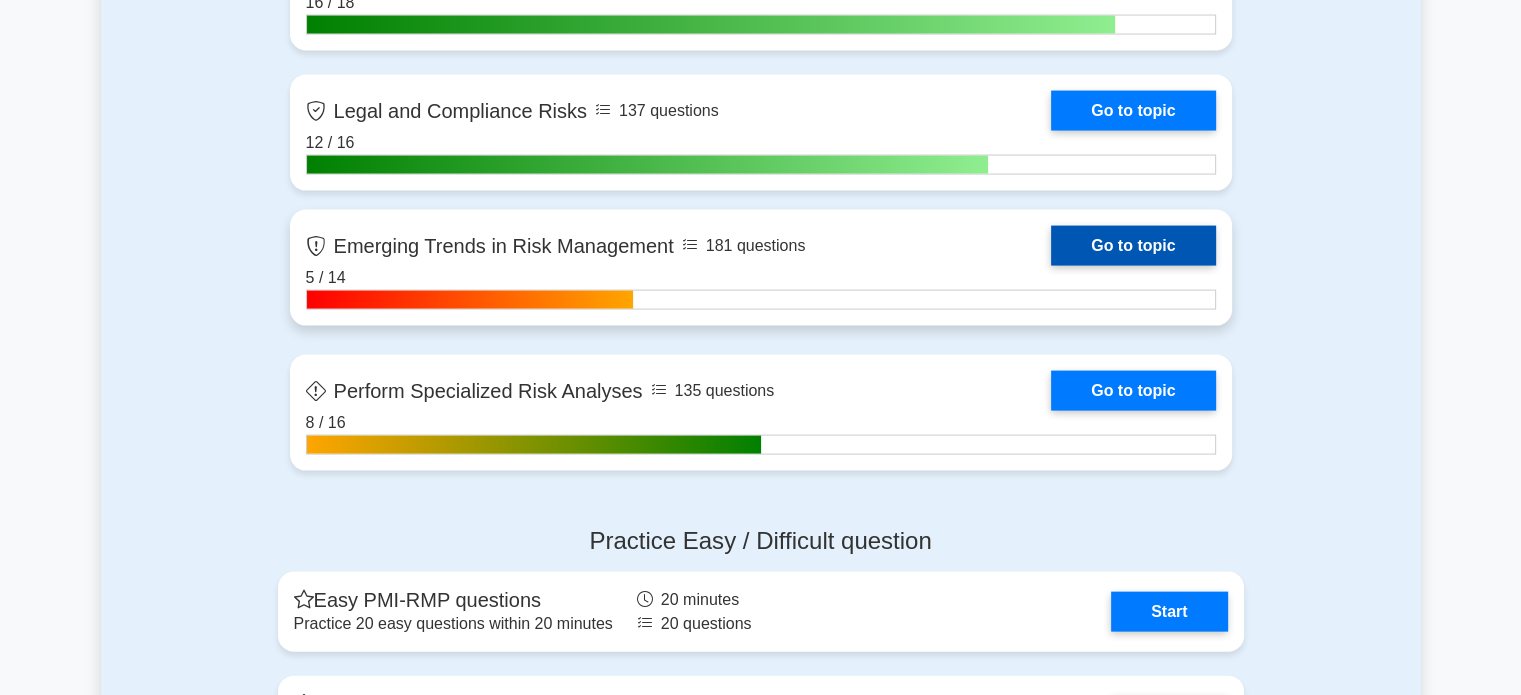 click on "Go to topic" at bounding box center [1133, 246] 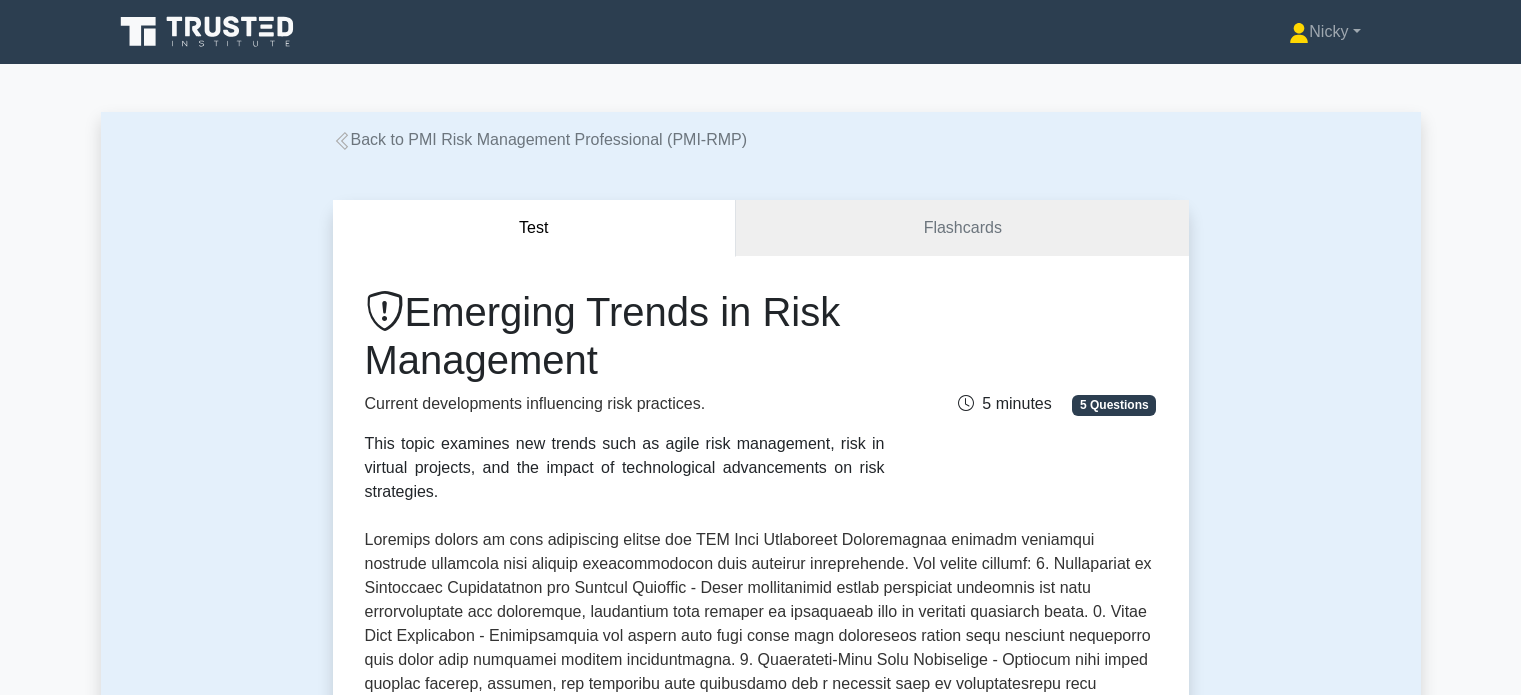 scroll, scrollTop: 0, scrollLeft: 0, axis: both 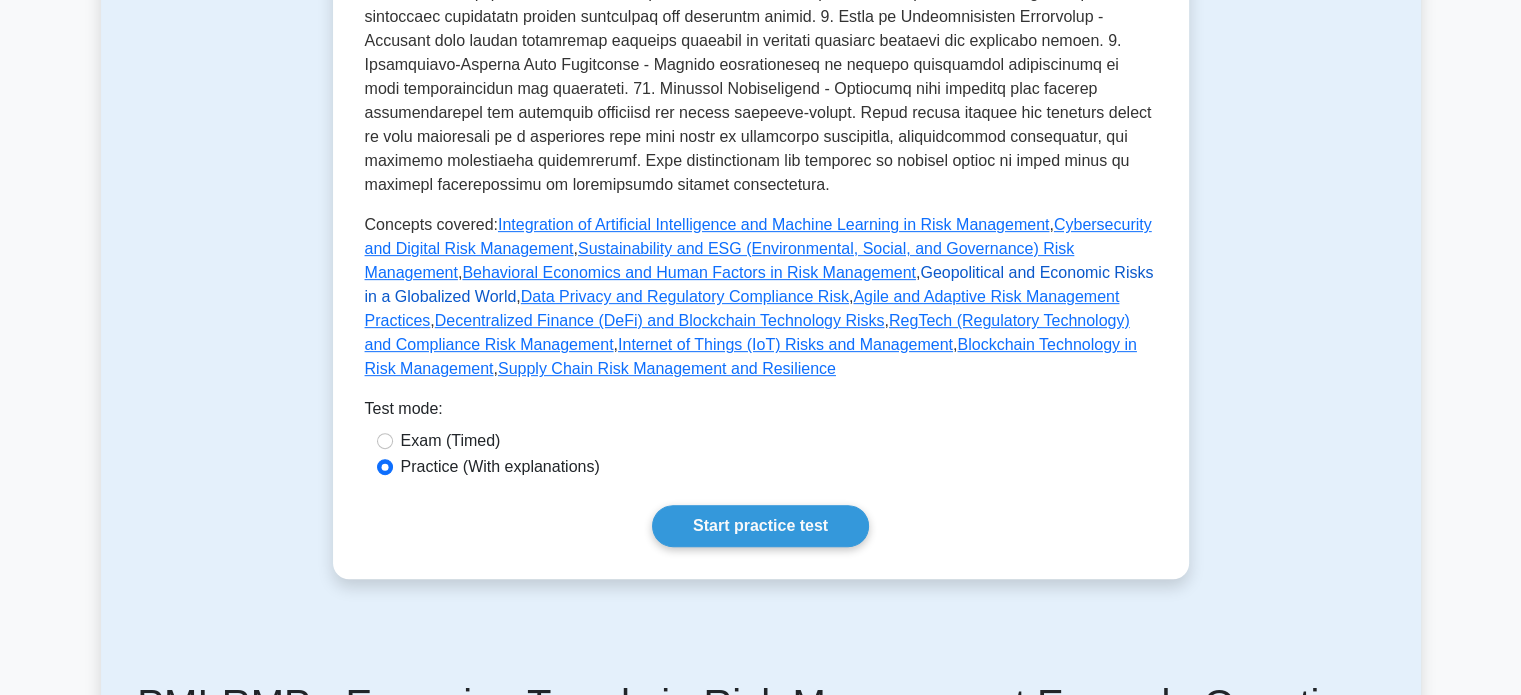 click on "Geopolitical and Economic Risks in a Globalized World" at bounding box center (759, 284) 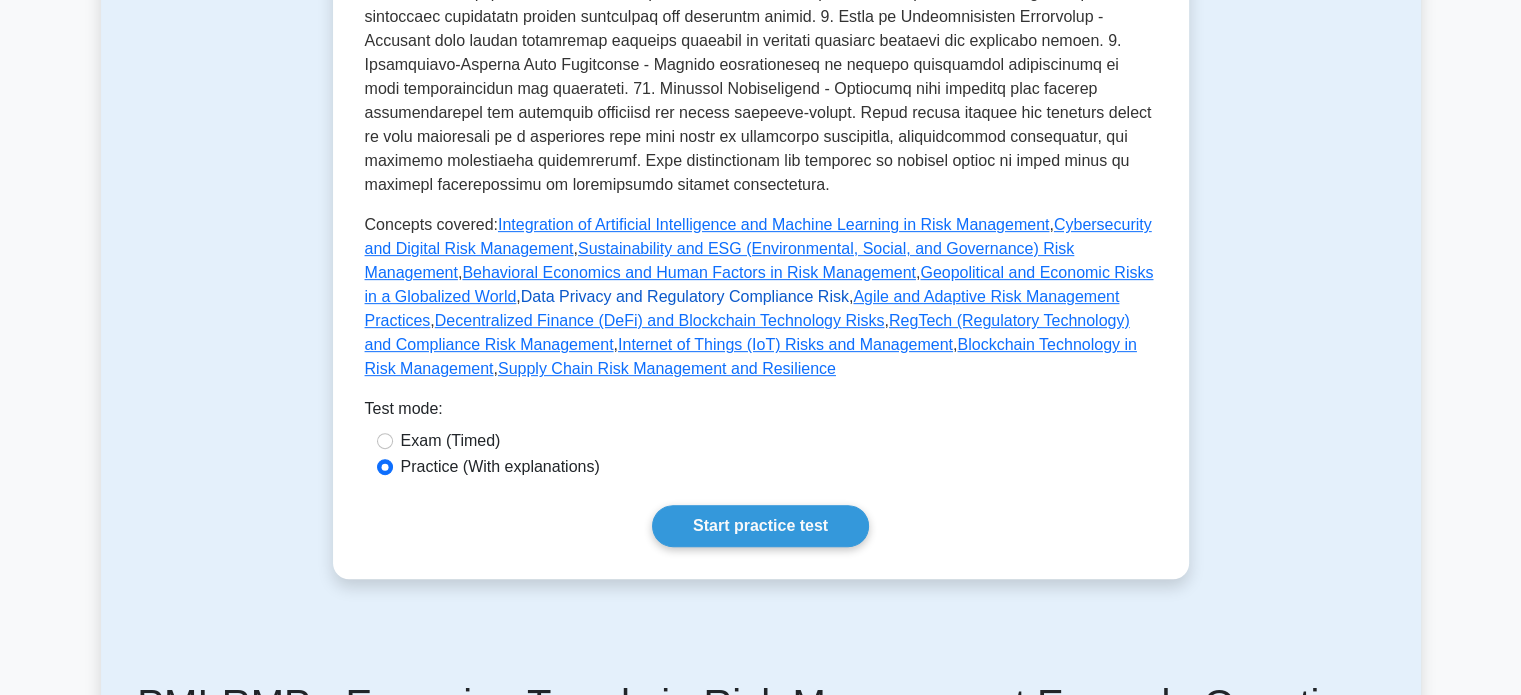 click on "Data Privacy and Regulatory Compliance Risk" at bounding box center (685, 296) 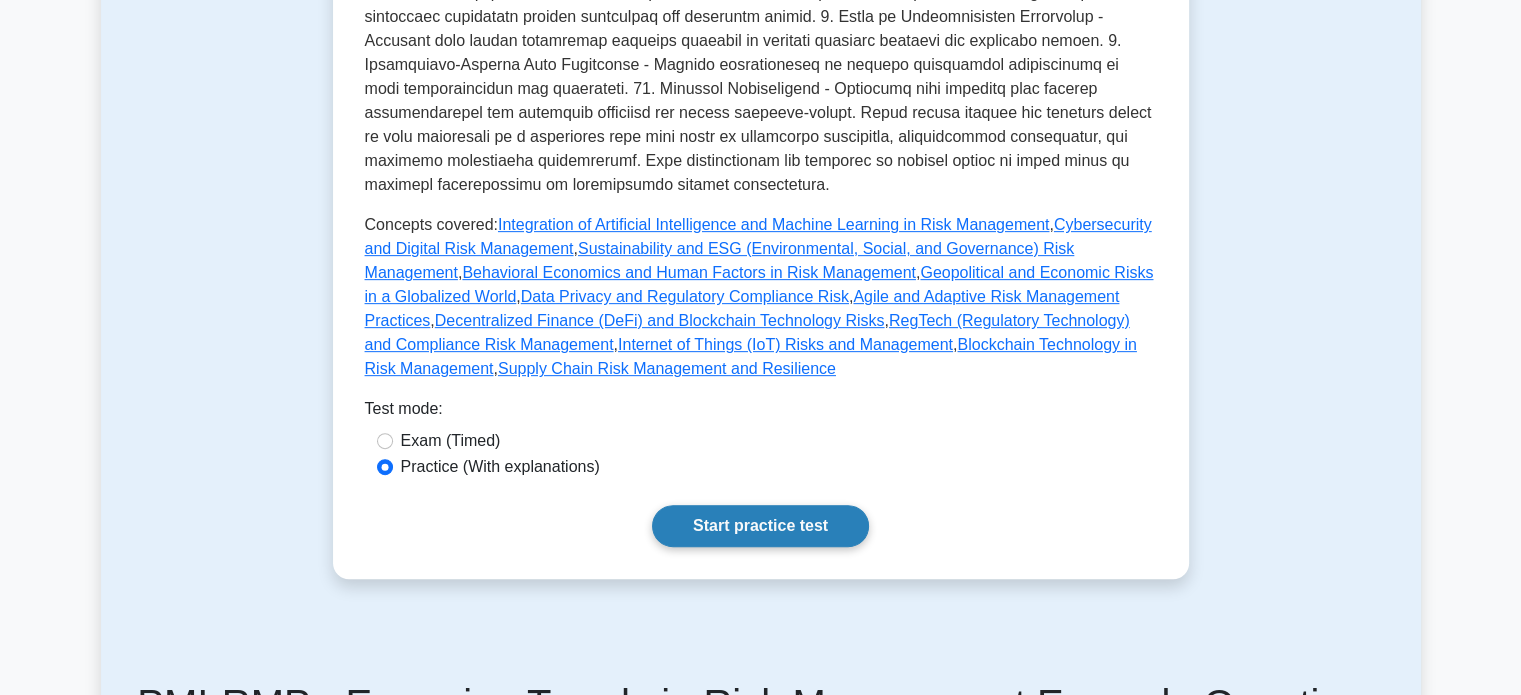 click on "Start practice test" at bounding box center (760, 526) 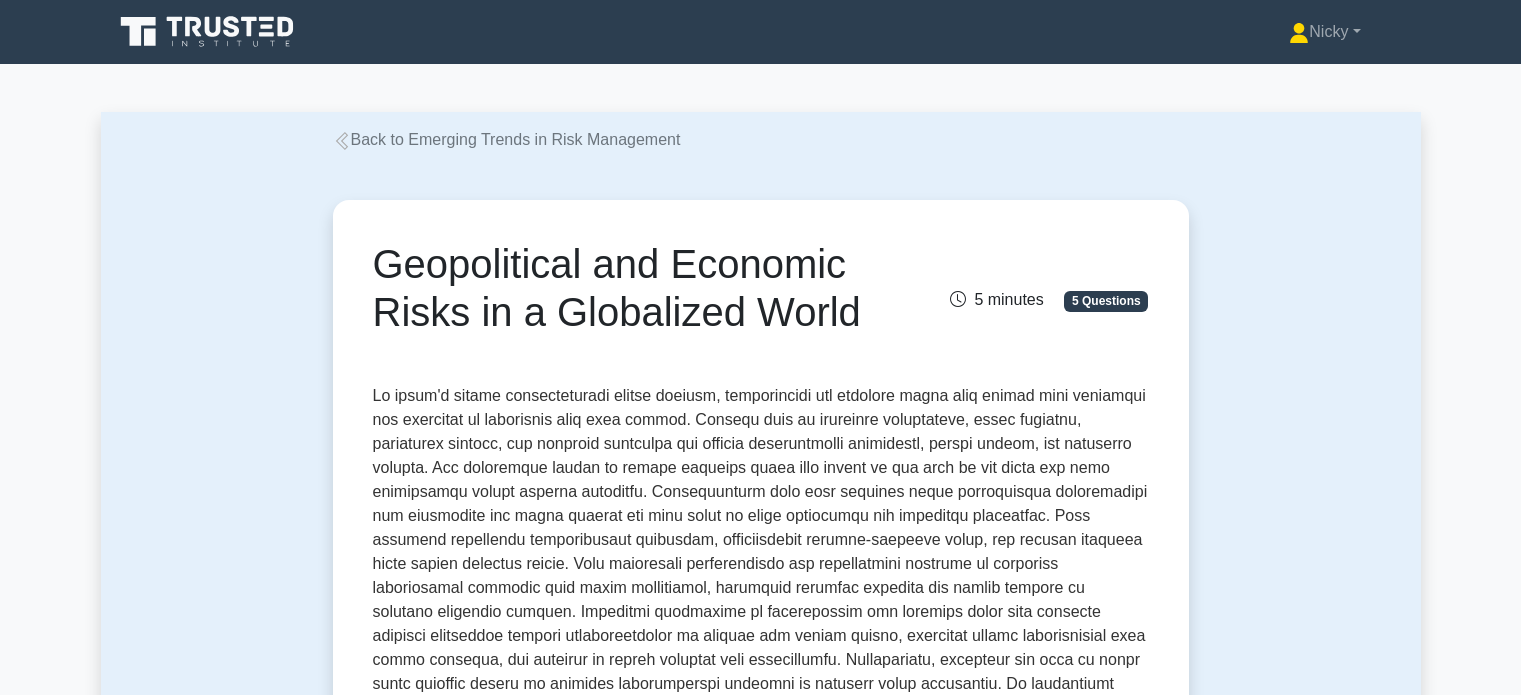scroll, scrollTop: 0, scrollLeft: 0, axis: both 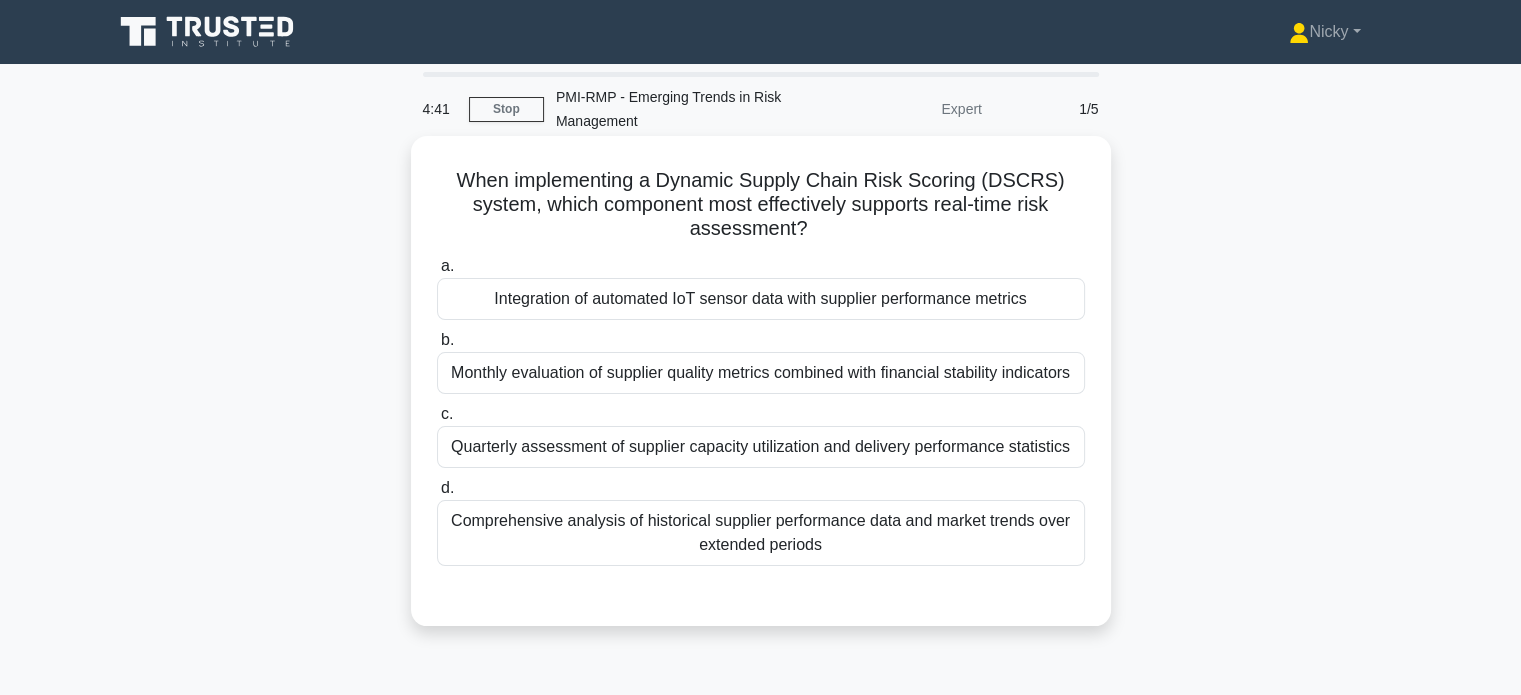 click on "Integration of automated IoT sensor data with supplier performance metrics" at bounding box center [761, 299] 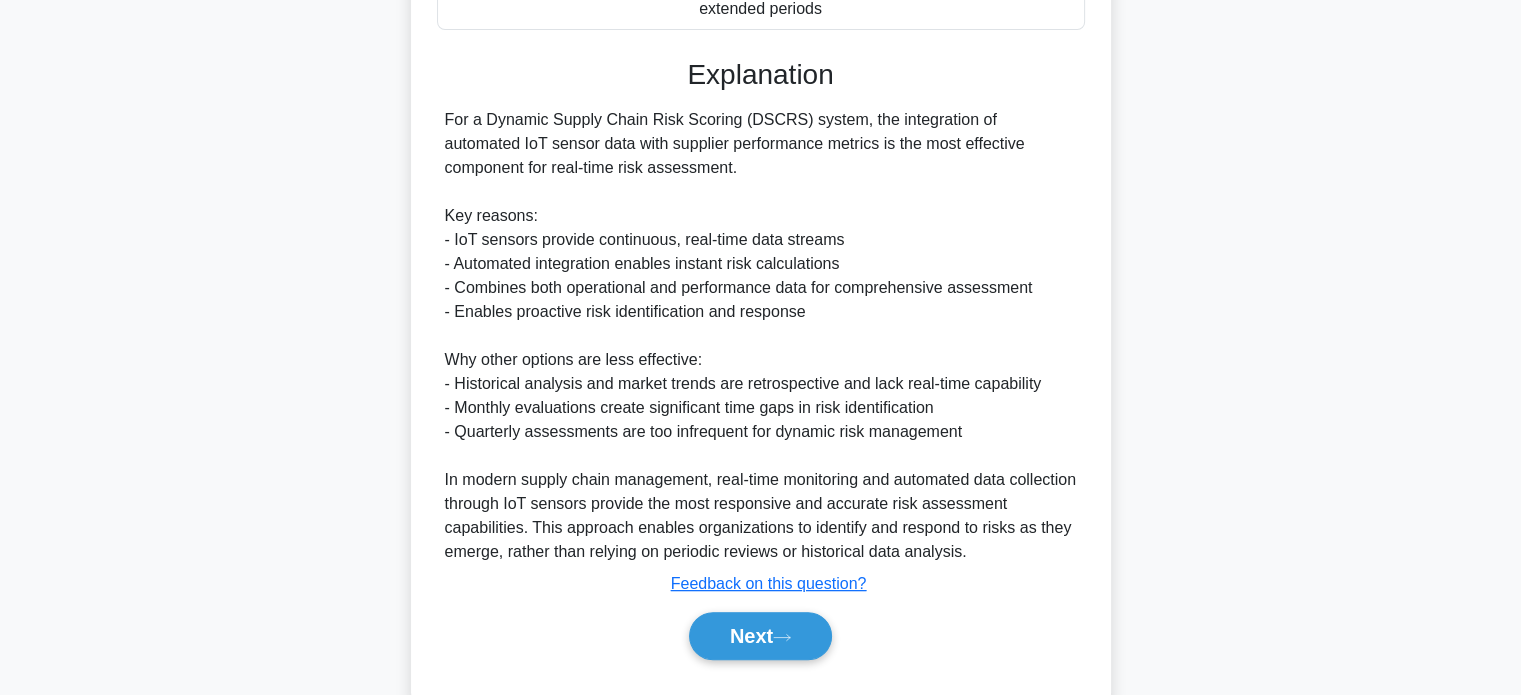 scroll, scrollTop: 539, scrollLeft: 0, axis: vertical 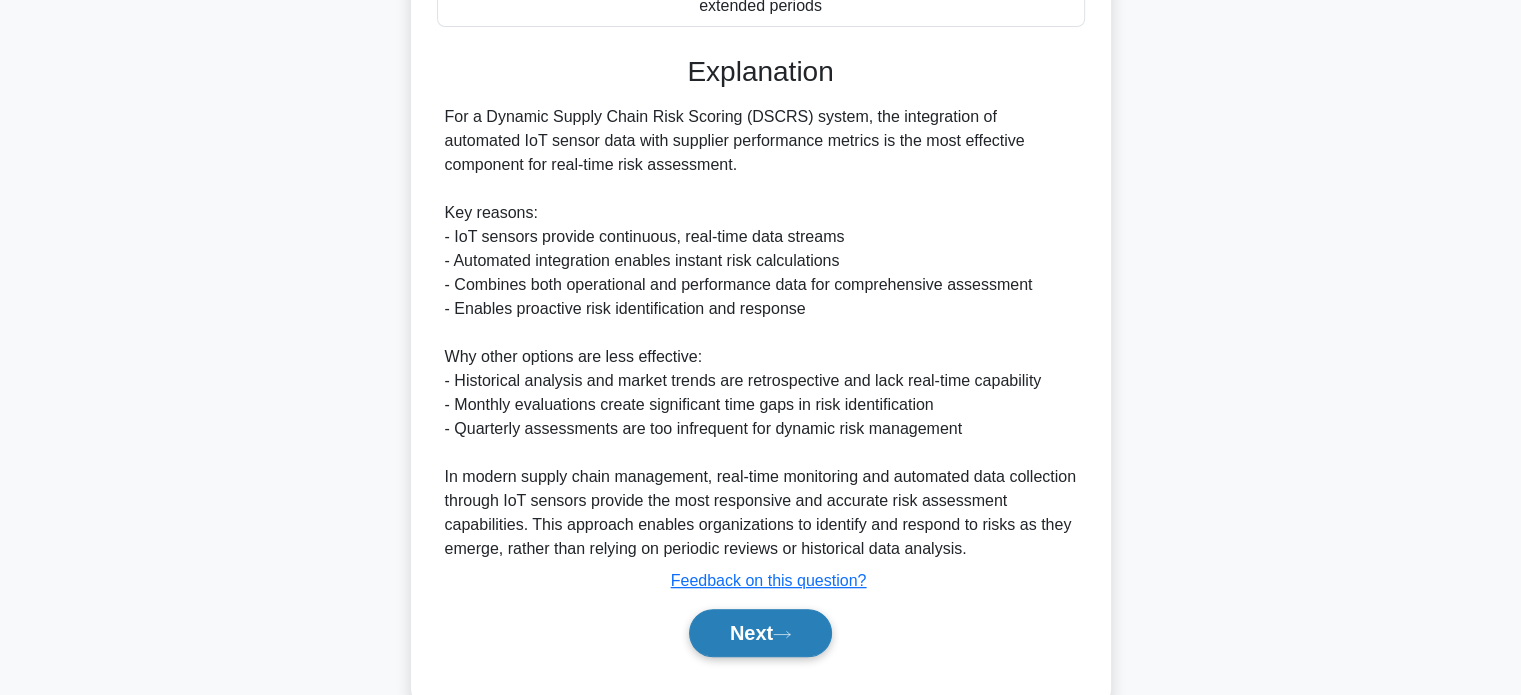 click on "Next" at bounding box center [760, 633] 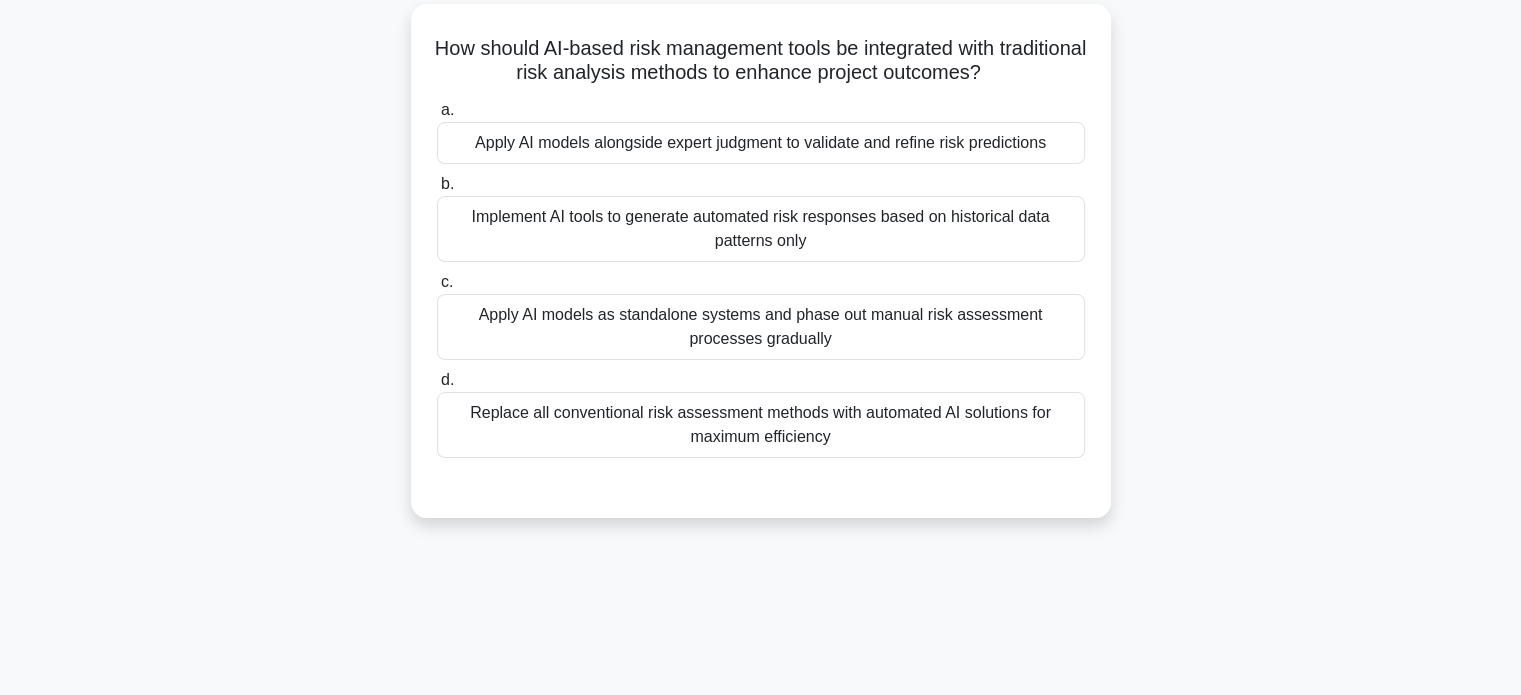 scroll, scrollTop: 118, scrollLeft: 0, axis: vertical 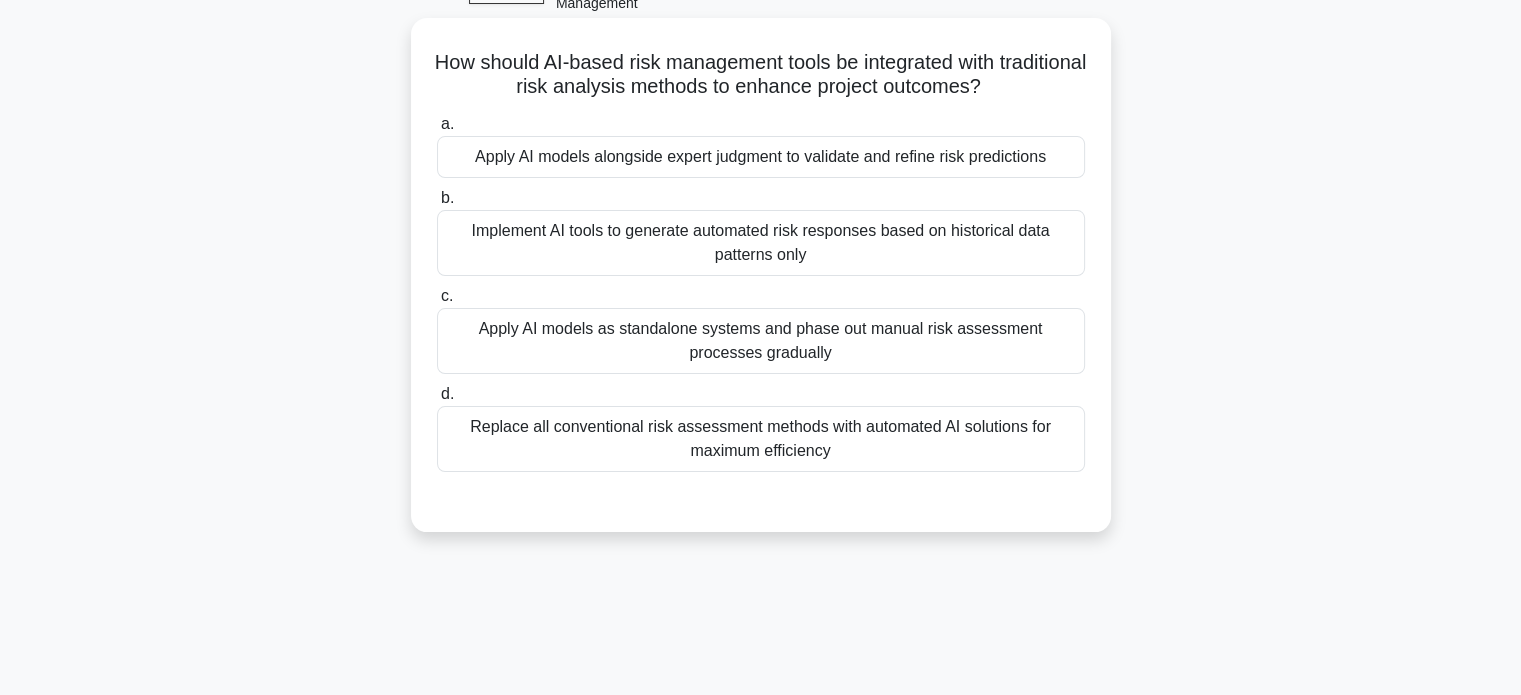 click on "Apply AI models alongside expert judgment to validate and refine risk predictions" at bounding box center [761, 157] 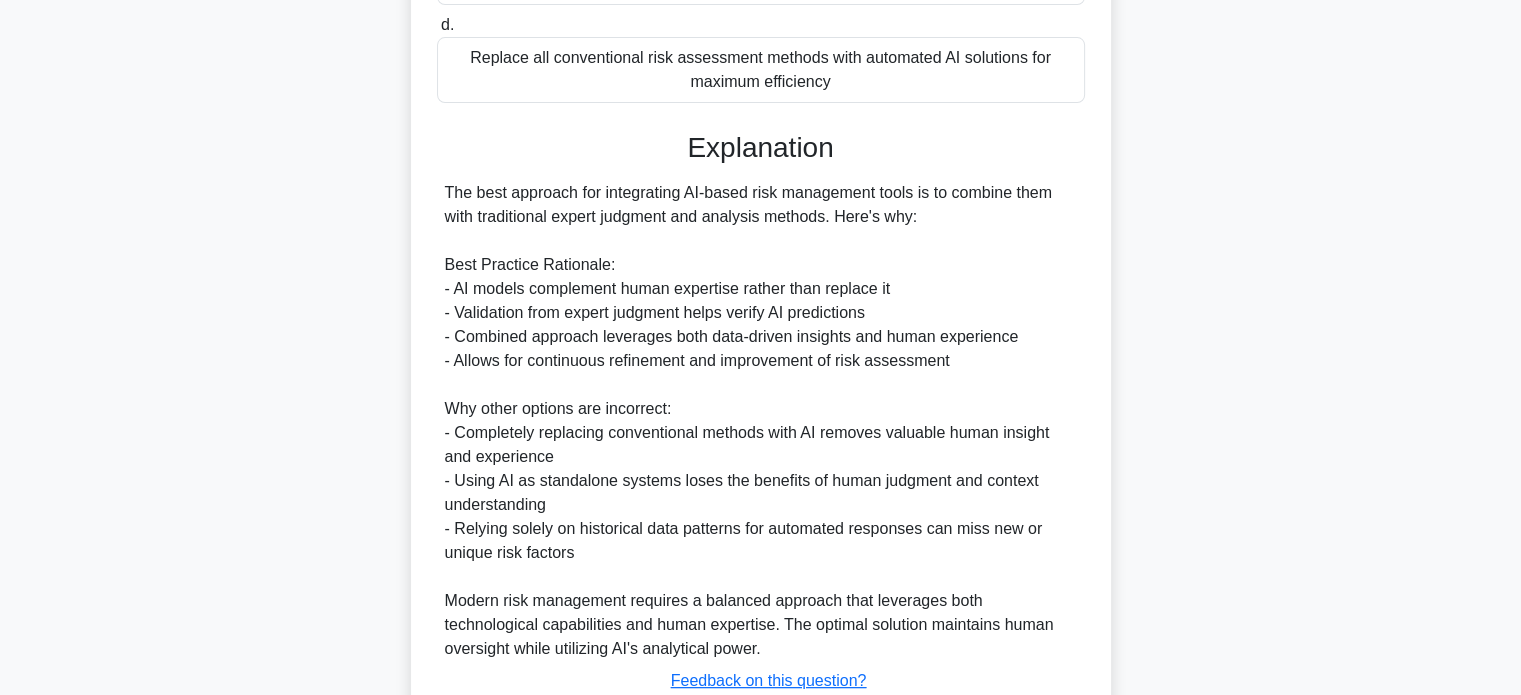 scroll, scrollTop: 632, scrollLeft: 0, axis: vertical 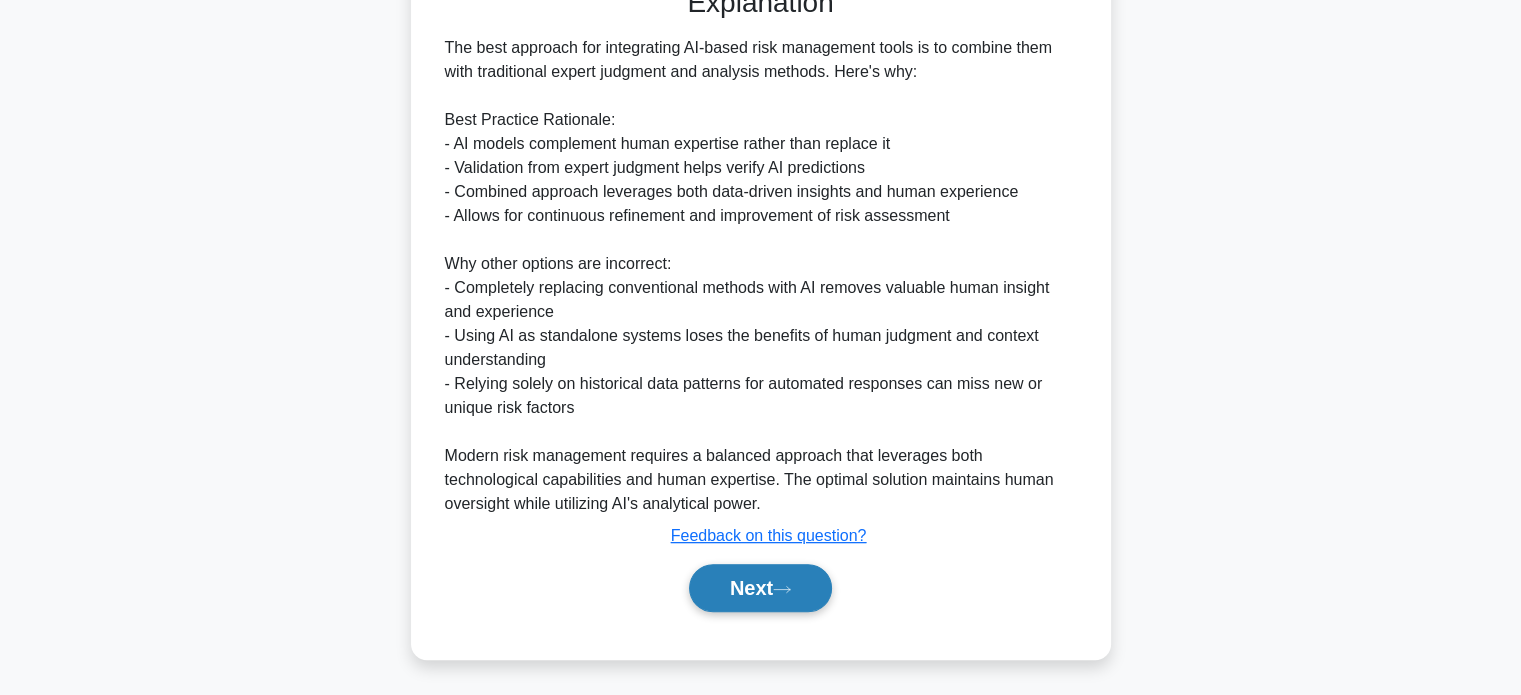 click on "Next" at bounding box center (760, 588) 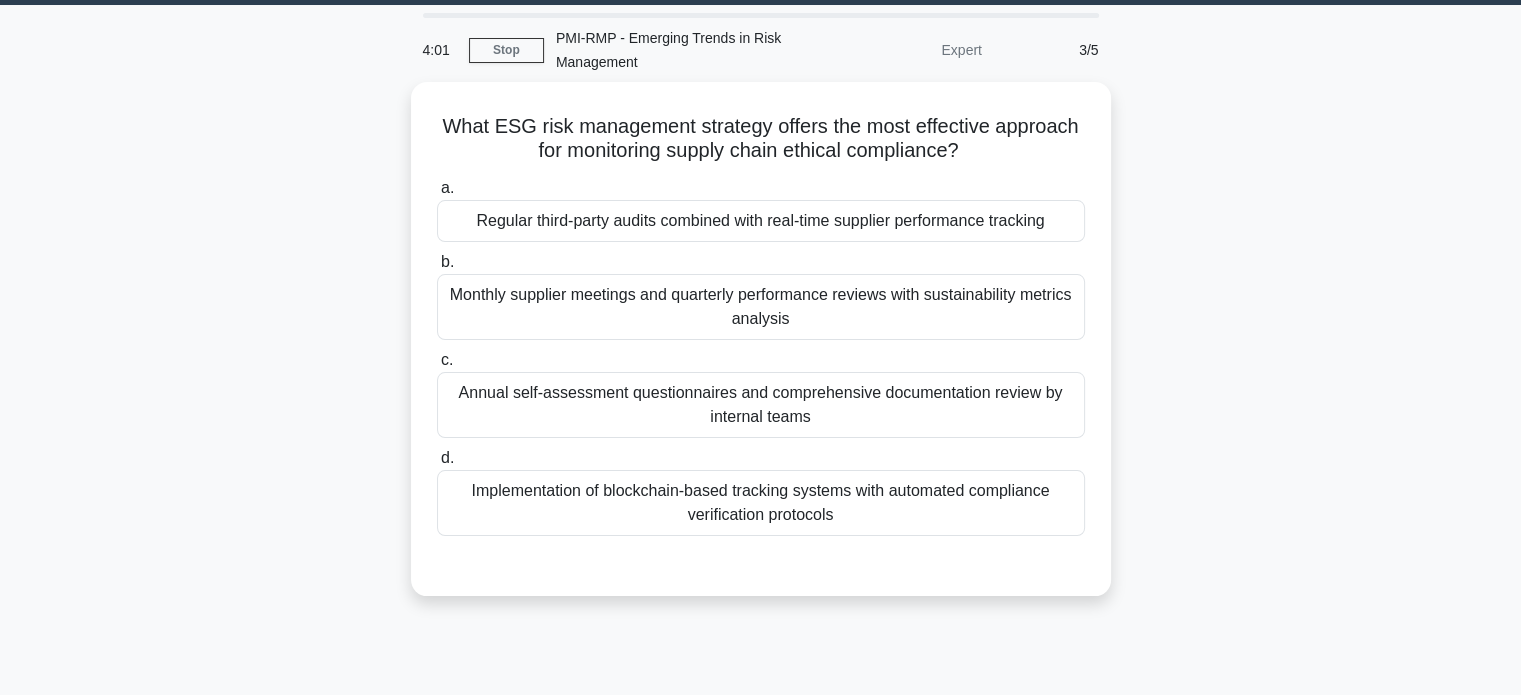 scroll, scrollTop: 58, scrollLeft: 0, axis: vertical 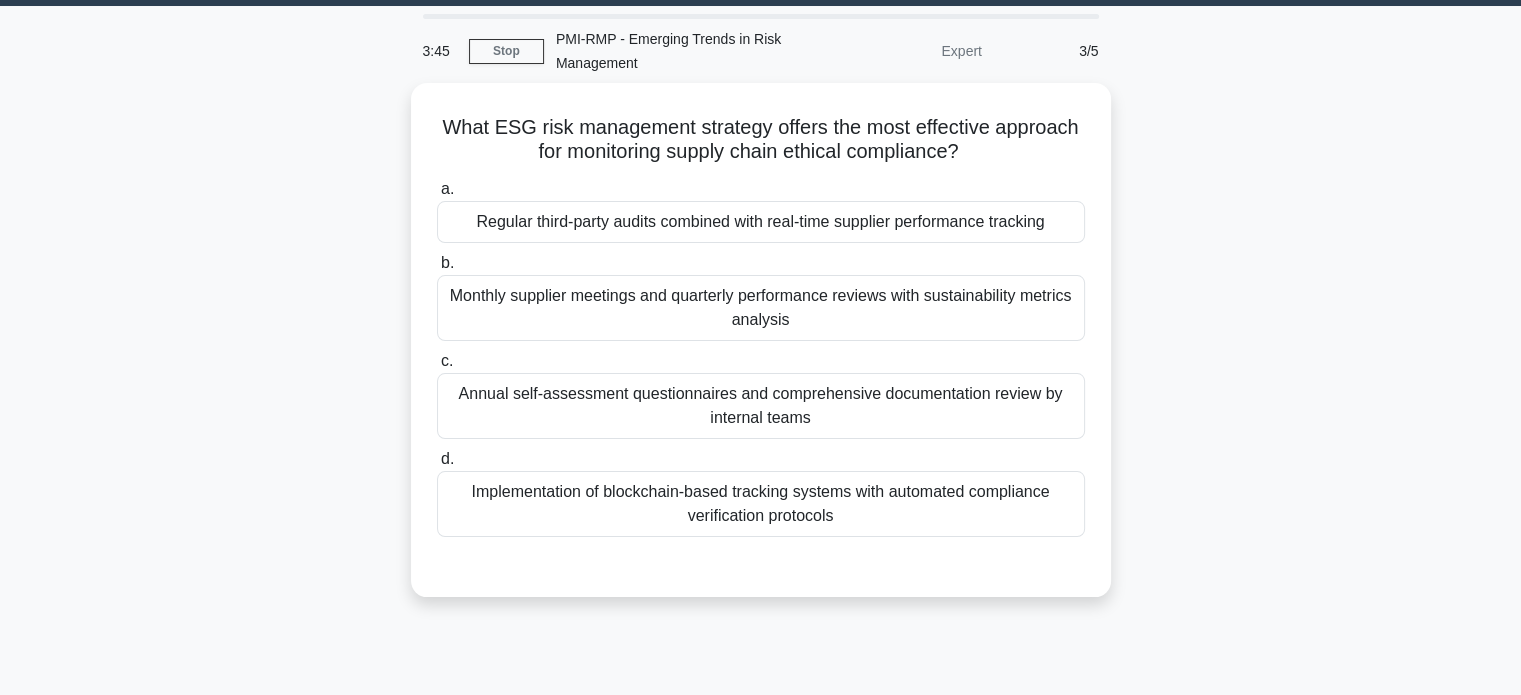 click on "Implementation of blockchain-based tracking systems with automated compliance verification protocols" at bounding box center (761, 504) 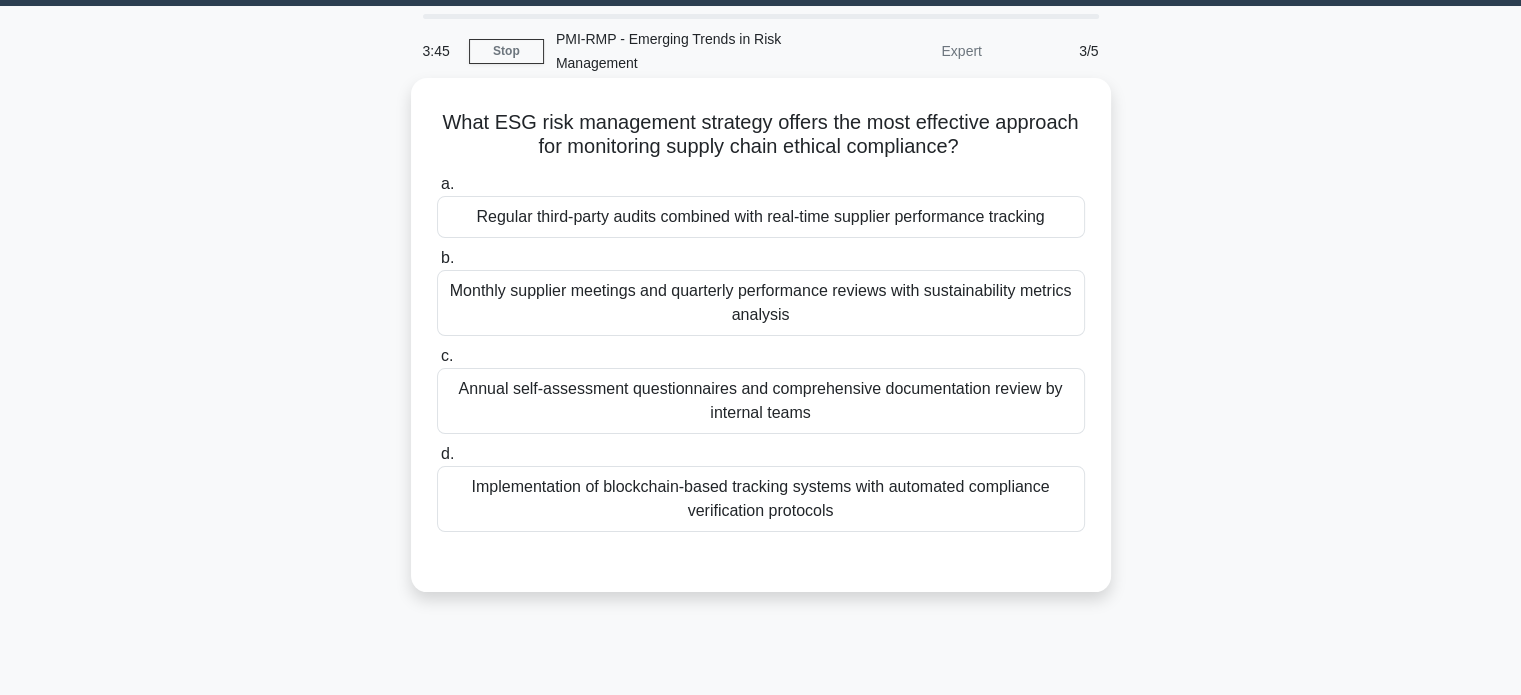 click on "d.
Implementation of blockchain-based tracking systems with automated compliance verification protocols" at bounding box center (437, 454) 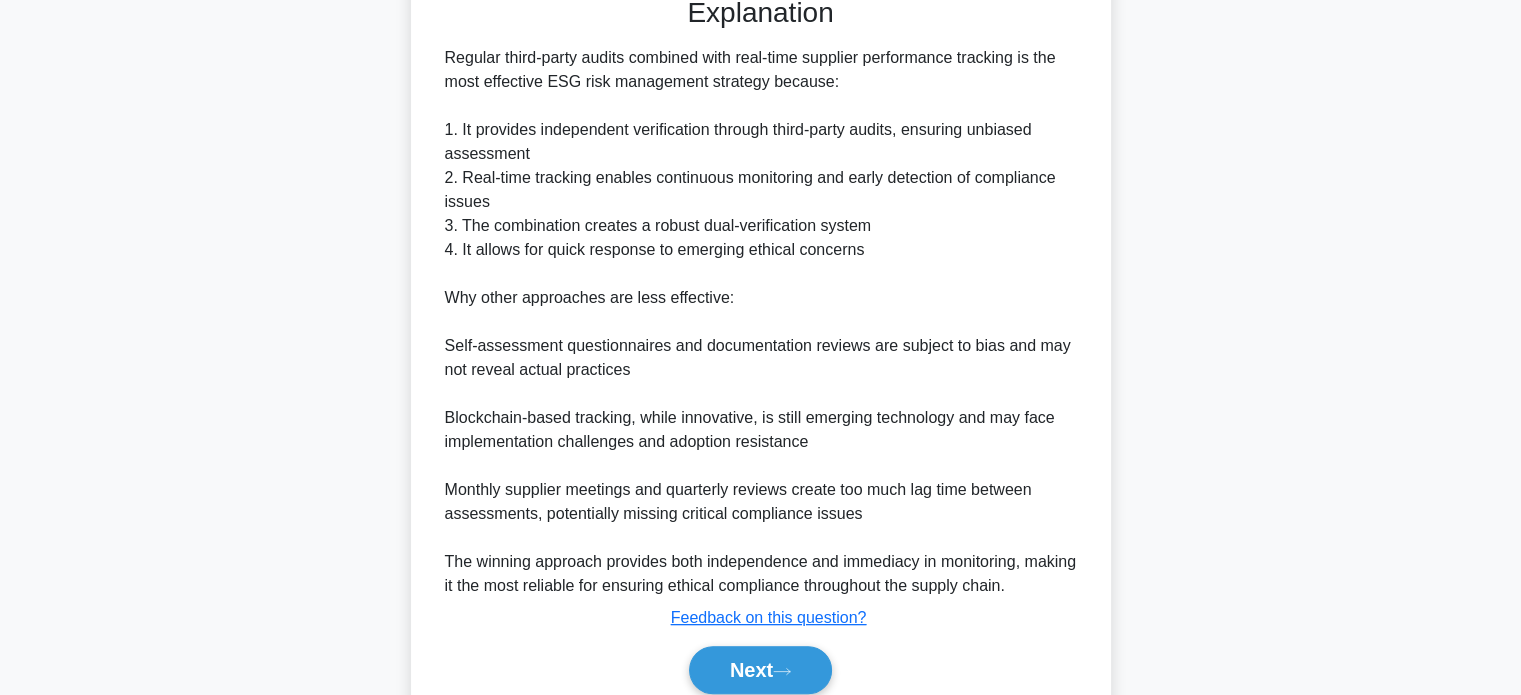 scroll, scrollTop: 706, scrollLeft: 0, axis: vertical 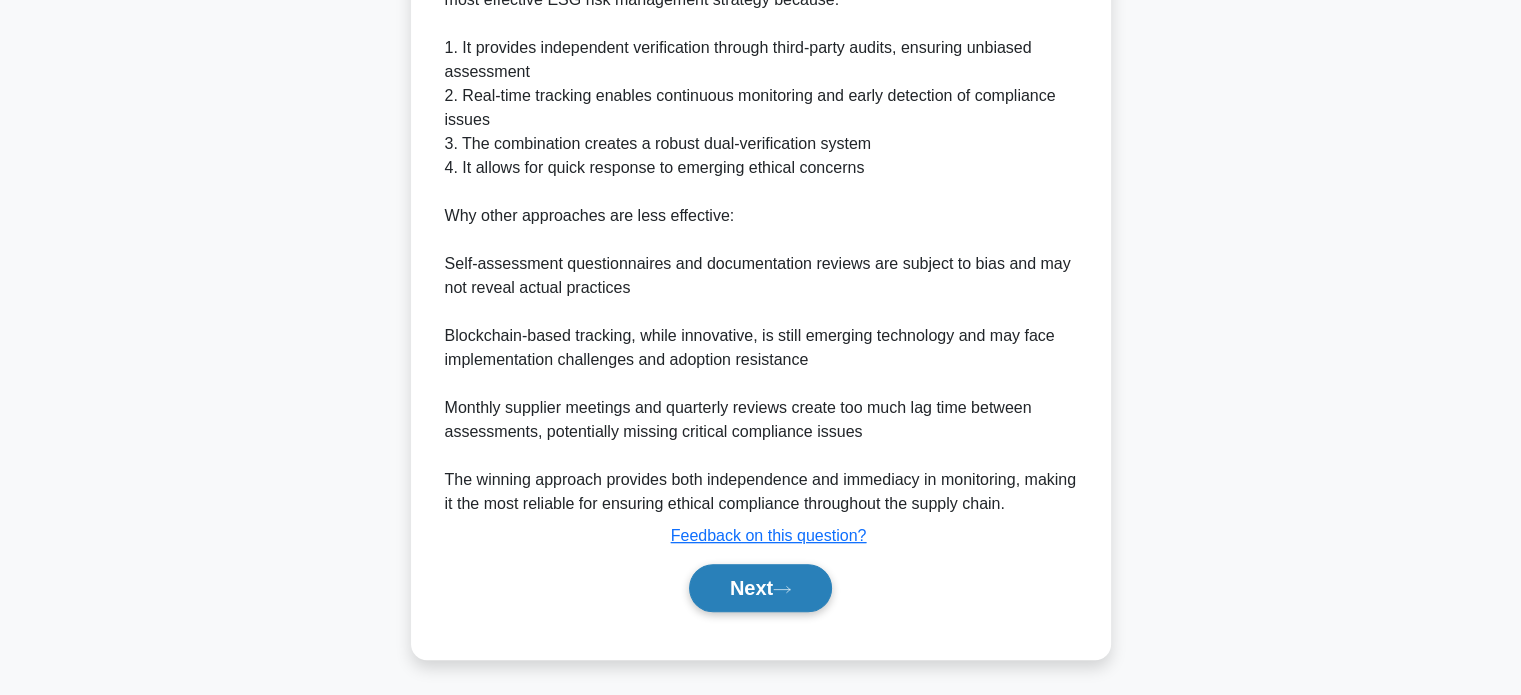 click on "Next" at bounding box center (760, 588) 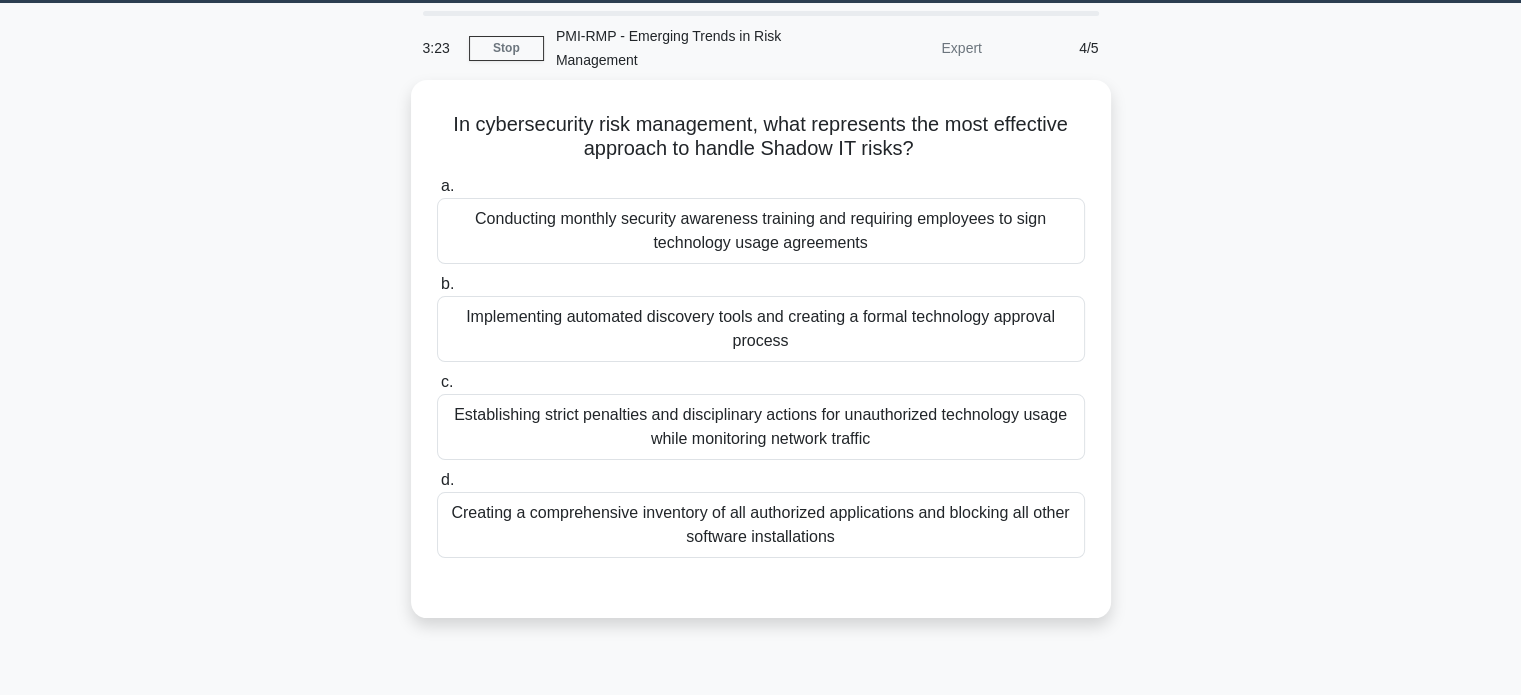 scroll, scrollTop: 60, scrollLeft: 0, axis: vertical 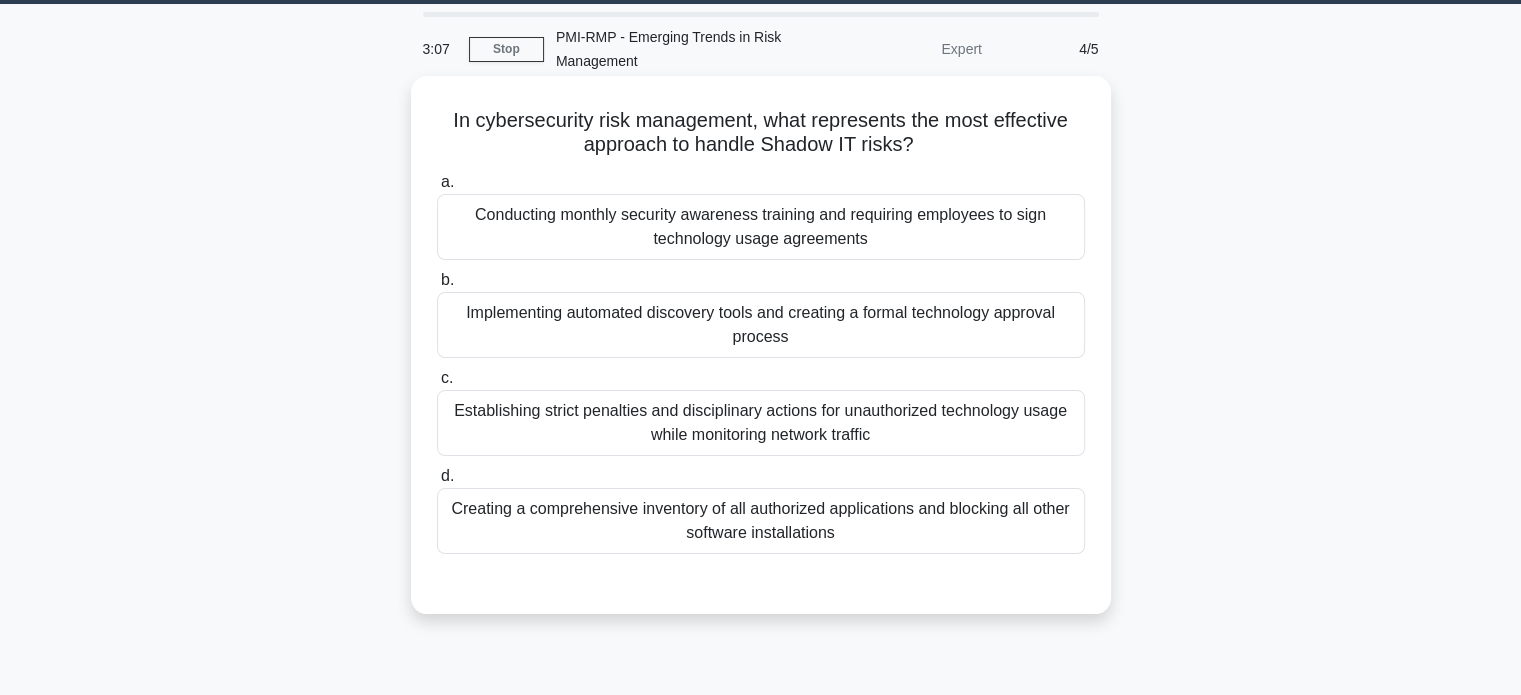 click on "Implementing automated discovery tools and creating a formal technology approval process" at bounding box center [761, 325] 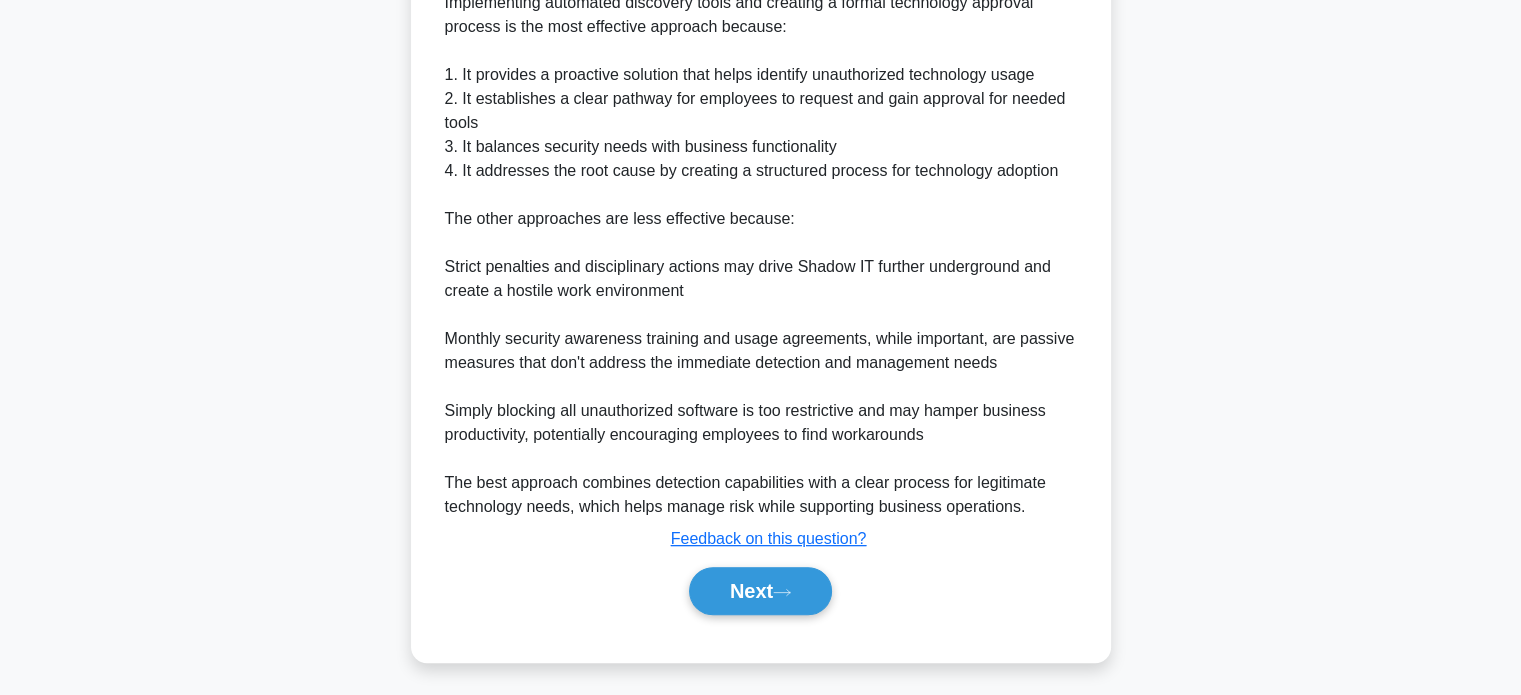 scroll, scrollTop: 704, scrollLeft: 0, axis: vertical 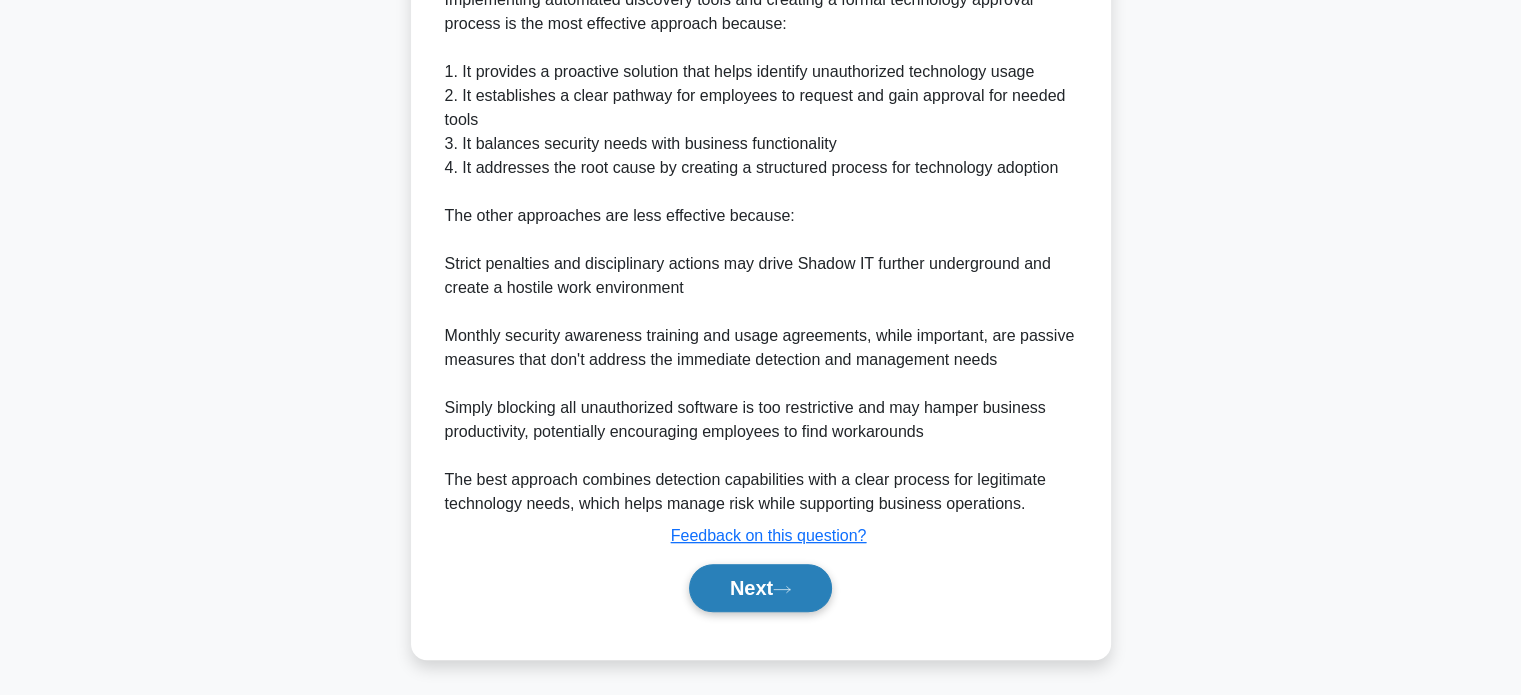 click 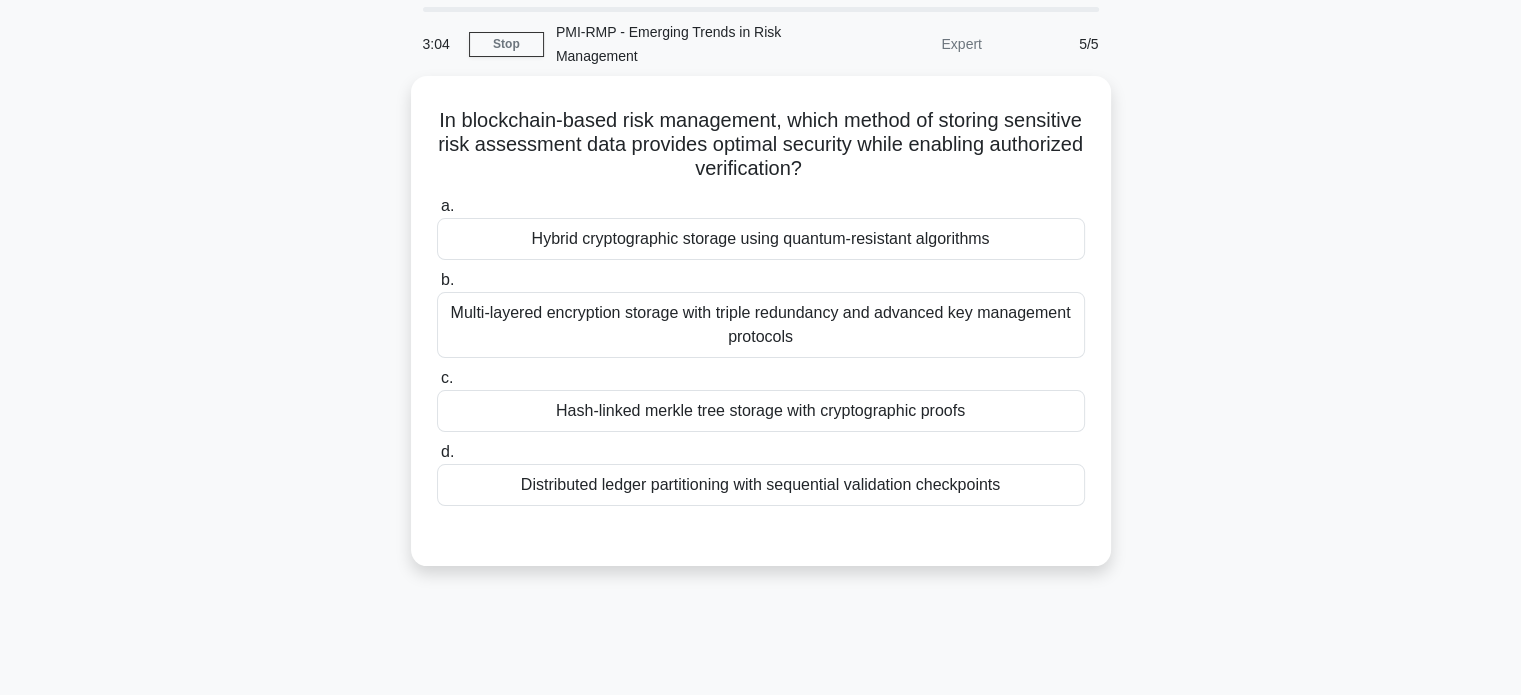 scroll, scrollTop: 76, scrollLeft: 0, axis: vertical 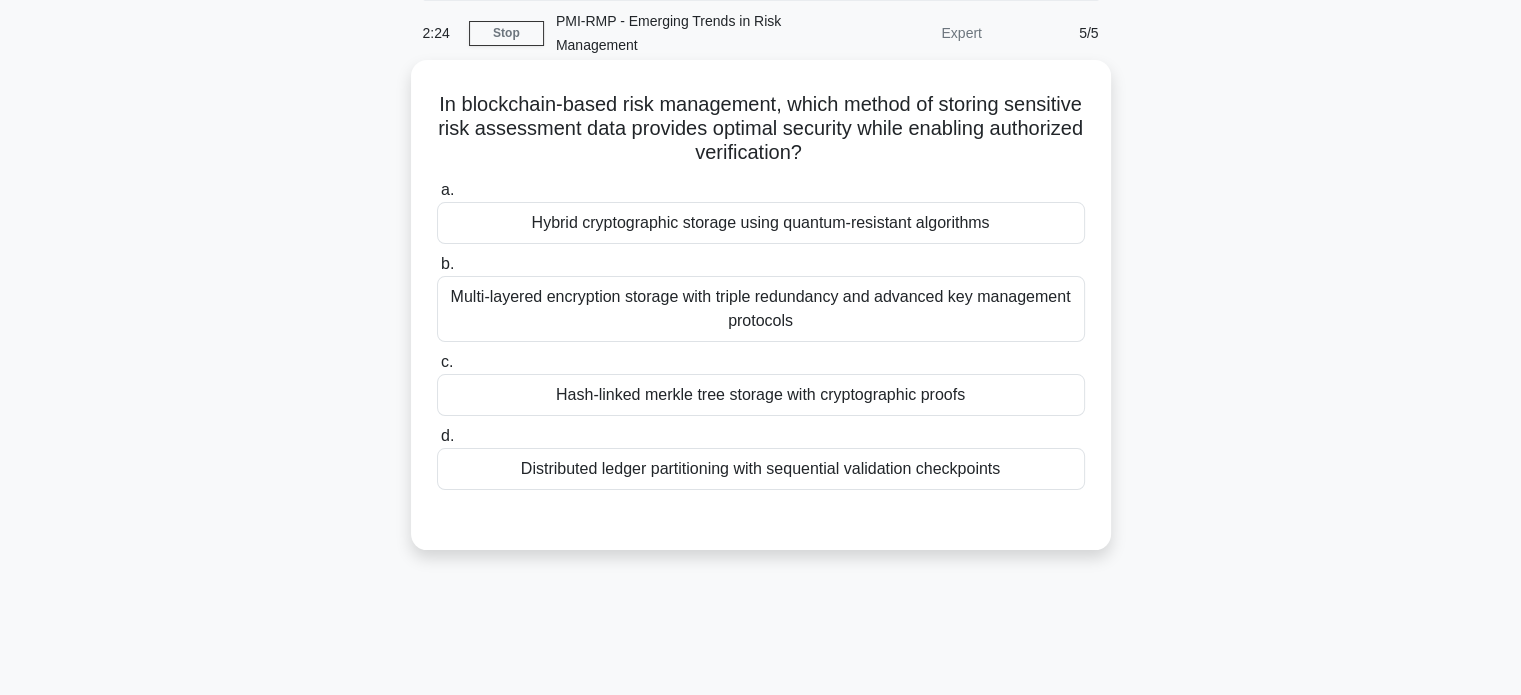 click on "Multi-layered encryption storage with triple redundancy and advanced key management protocols" at bounding box center (761, 309) 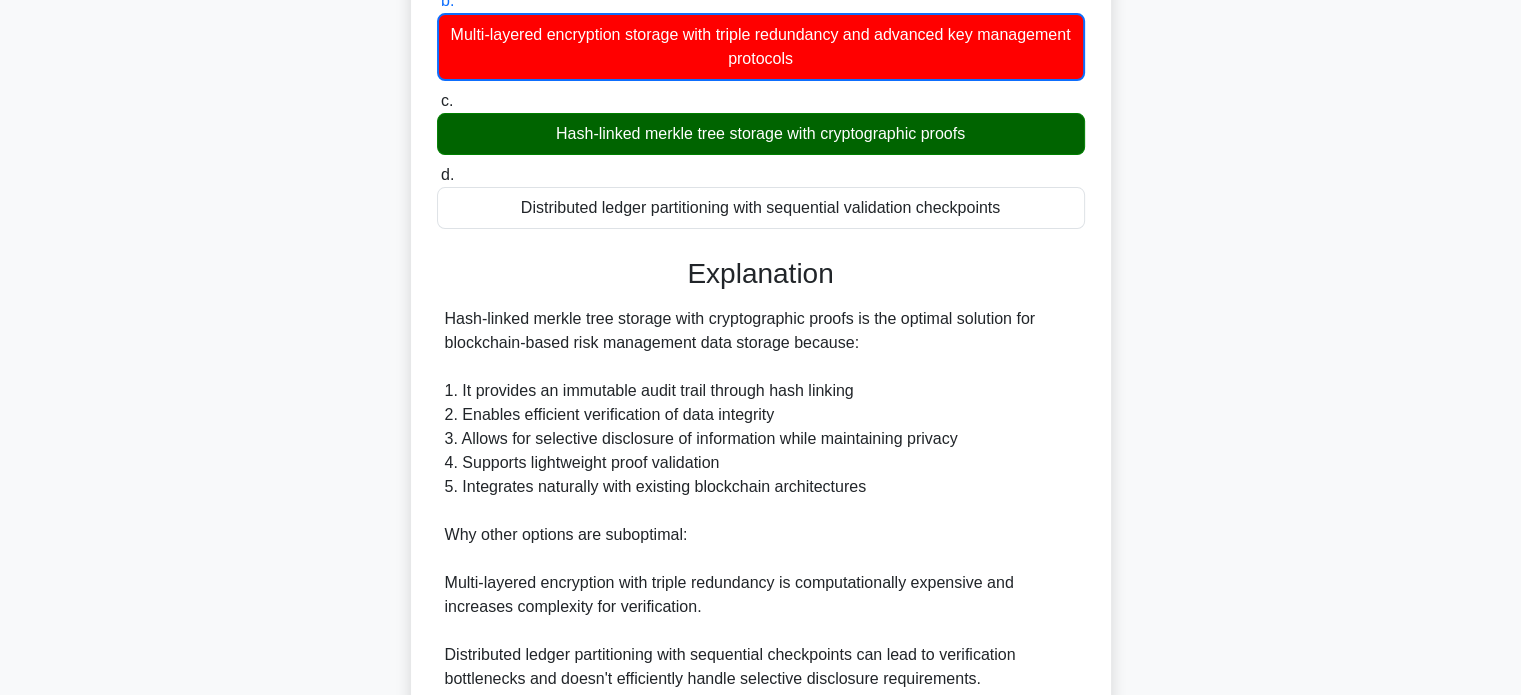 scroll, scrollTop: 343, scrollLeft: 0, axis: vertical 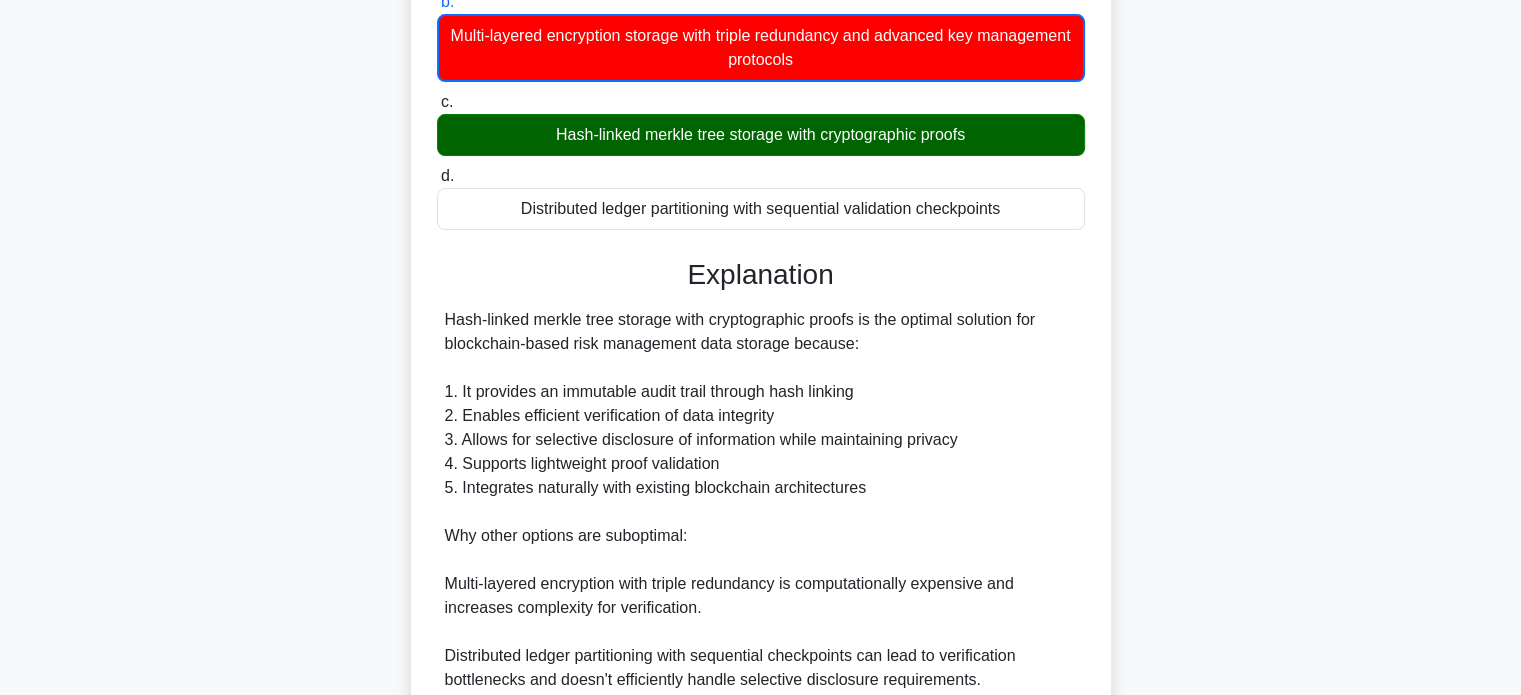 click on "In blockchain-based risk management, which method of storing sensitive risk assessment data provides optimal security while enabling authorized verification?
.spinner_0XTQ{transform-origin:center;animation:spinner_y6GP .75s linear infinite}@keyframes spinner_y6GP{100%{transform:rotate(360deg)}}
a.
Hybrid cryptographic storage using quantum-resistant algorithms
b. c." at bounding box center [761, 388] 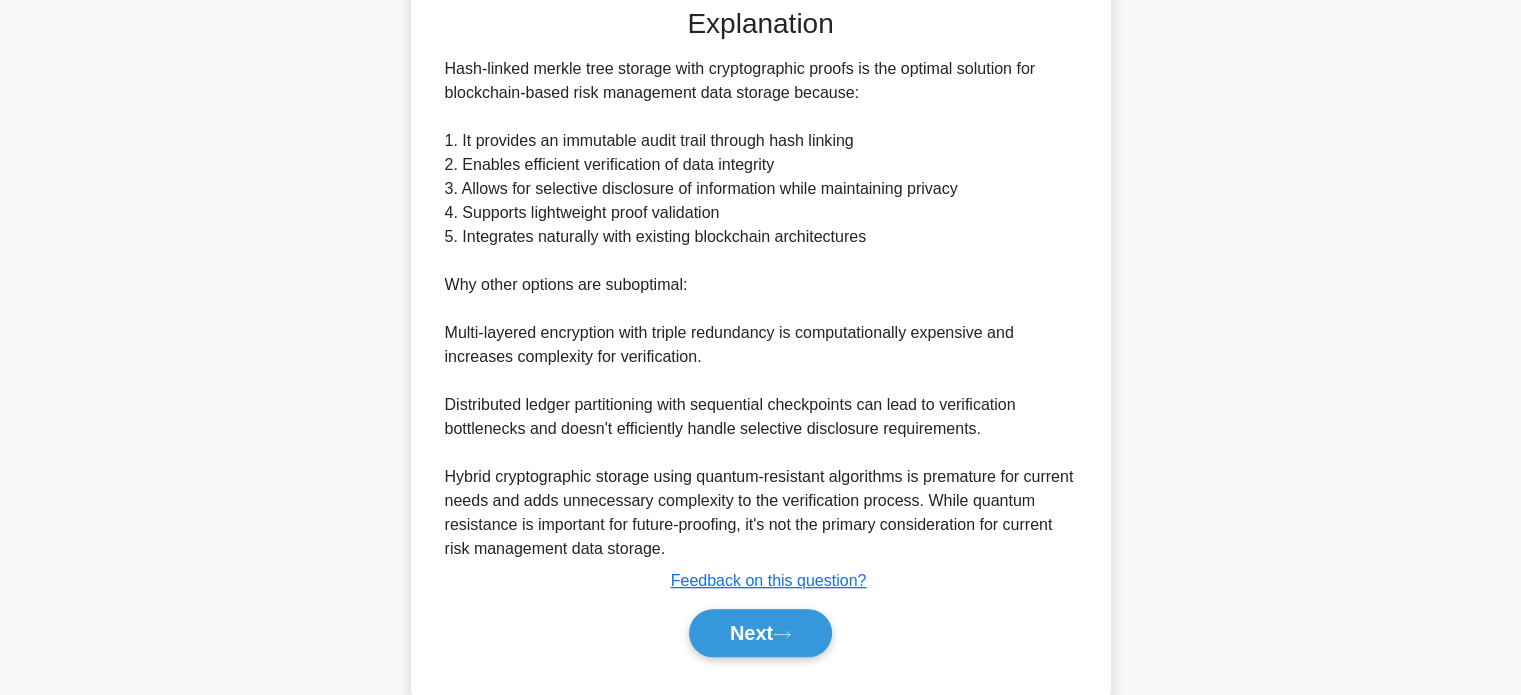 scroll, scrollTop: 605, scrollLeft: 0, axis: vertical 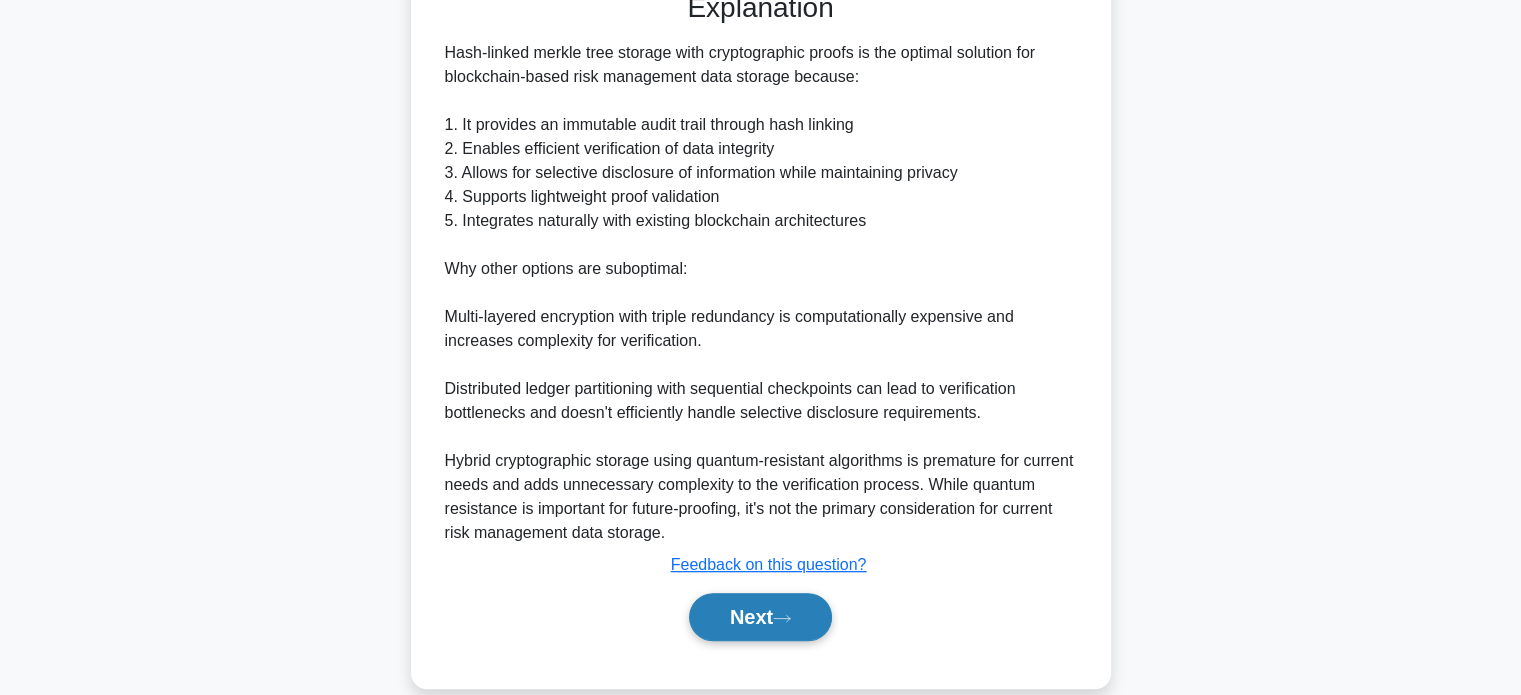 click on "Next" at bounding box center [760, 617] 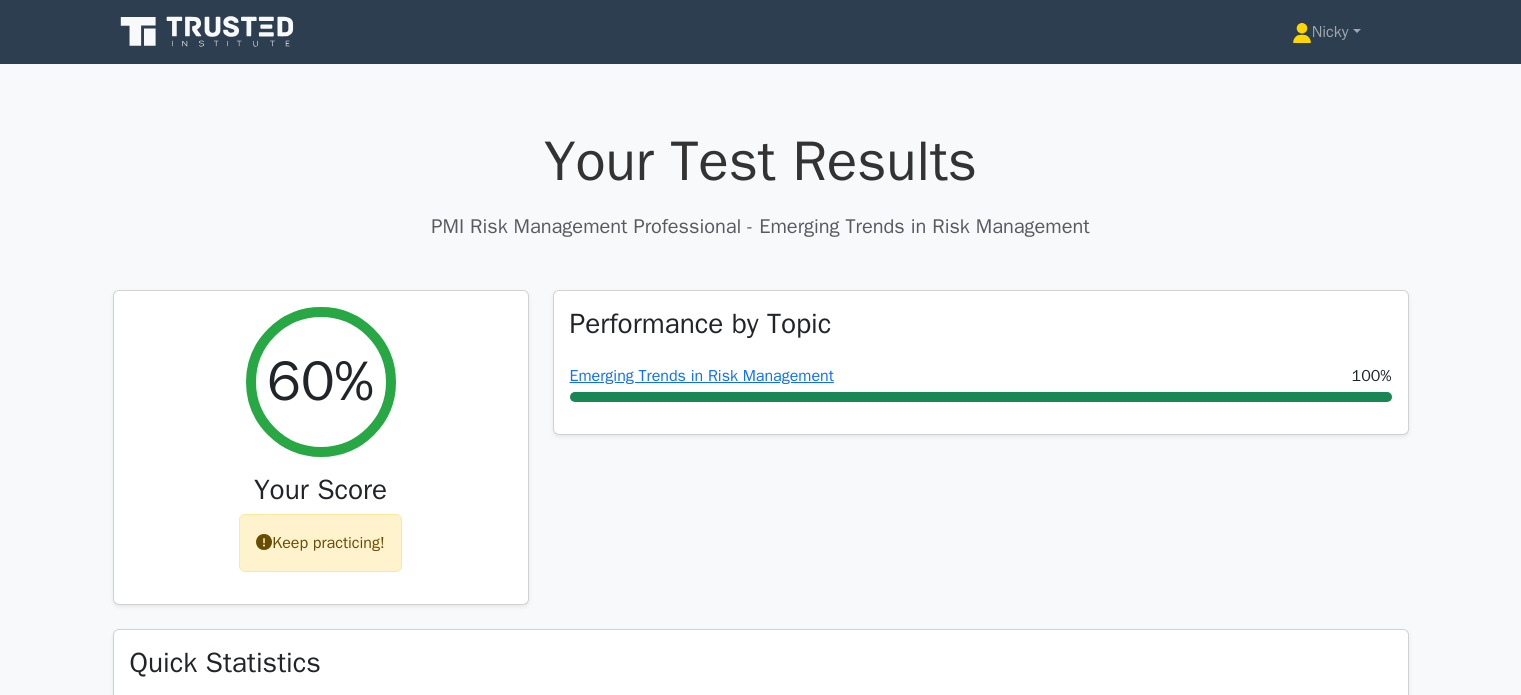 scroll, scrollTop: 0, scrollLeft: 0, axis: both 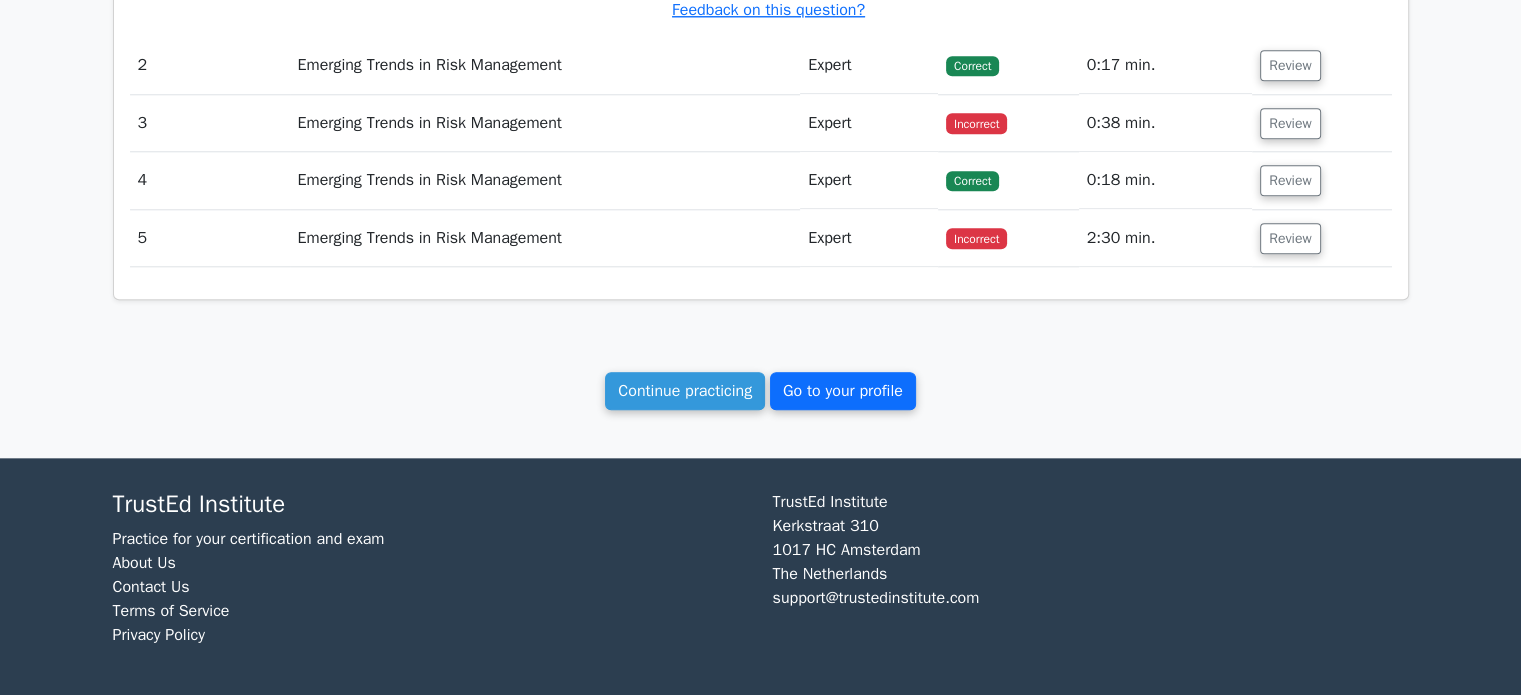 click on "Go to your profile" at bounding box center [843, 391] 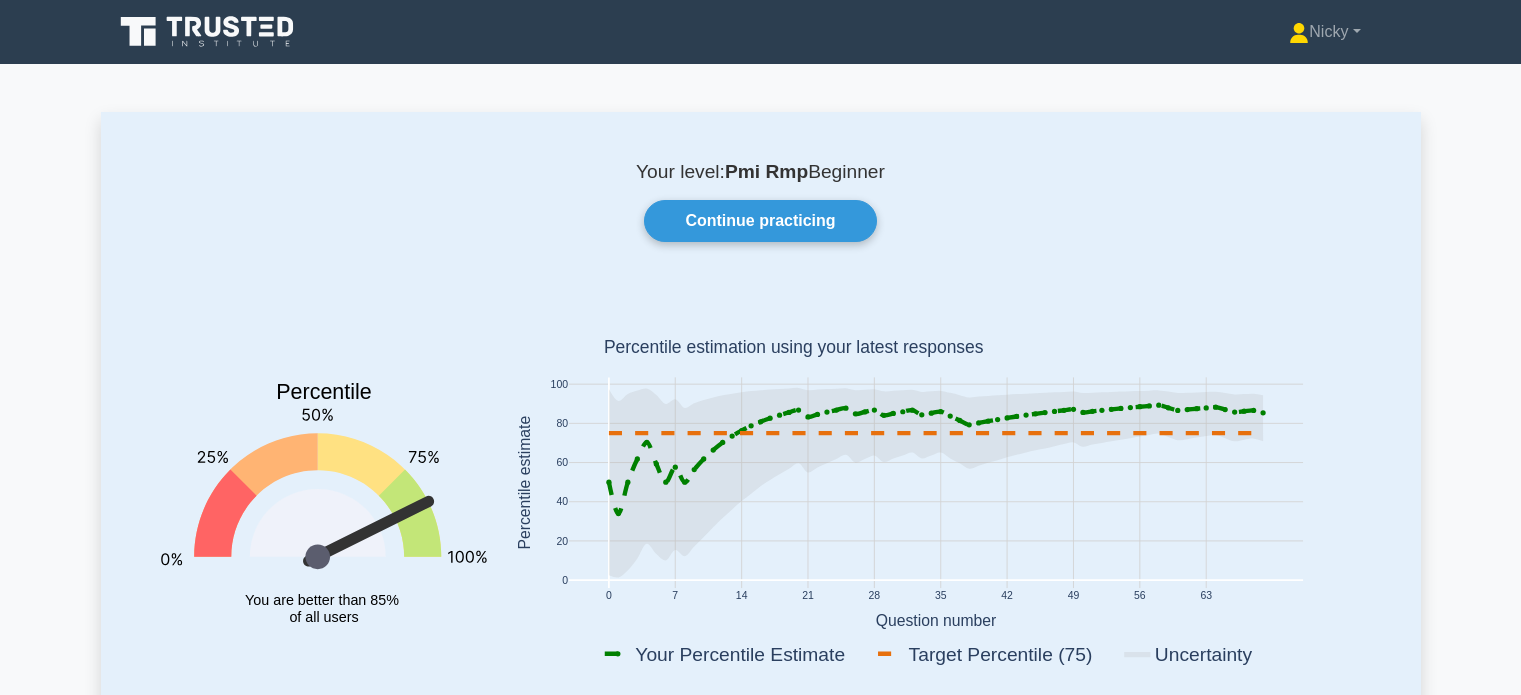 scroll, scrollTop: 0, scrollLeft: 0, axis: both 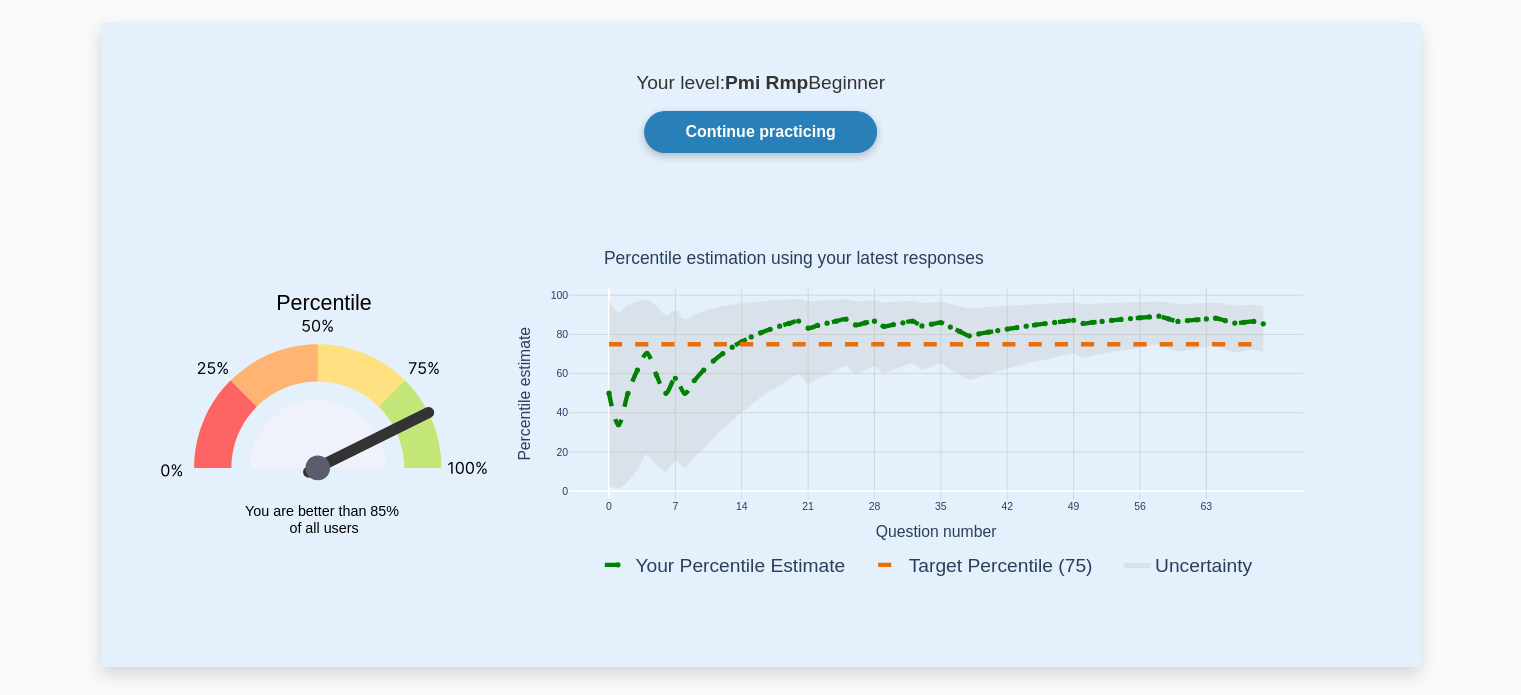 click on "Continue practicing" at bounding box center (760, 132) 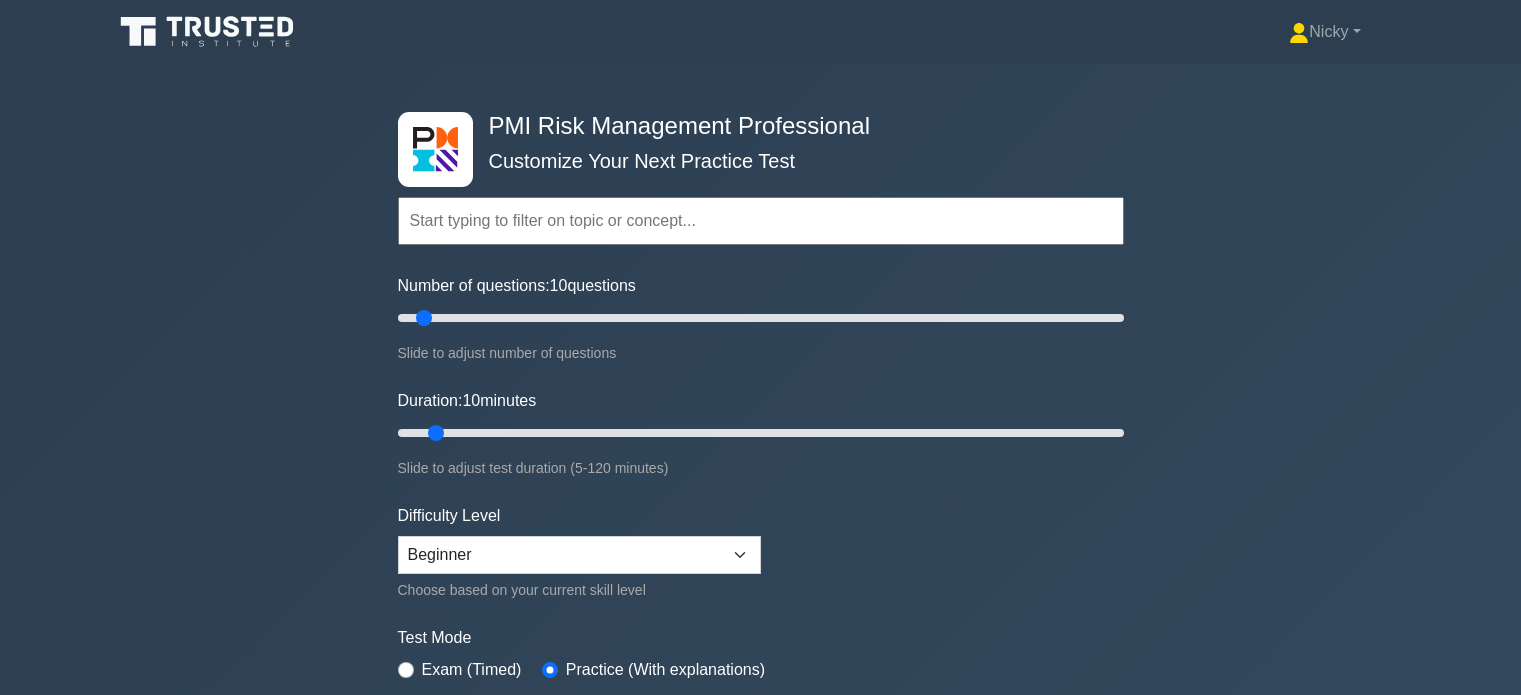 scroll, scrollTop: 0, scrollLeft: 0, axis: both 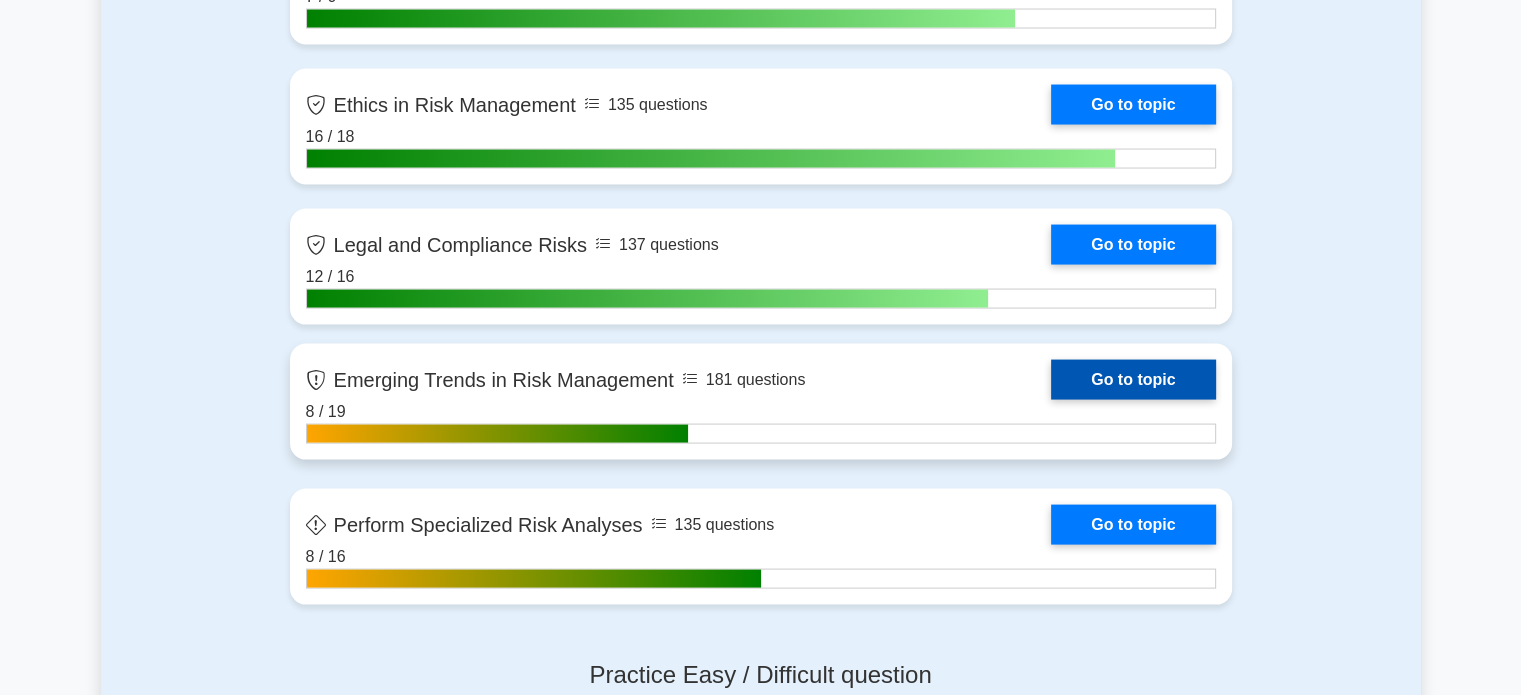 click on "Go to topic" at bounding box center (1133, 380) 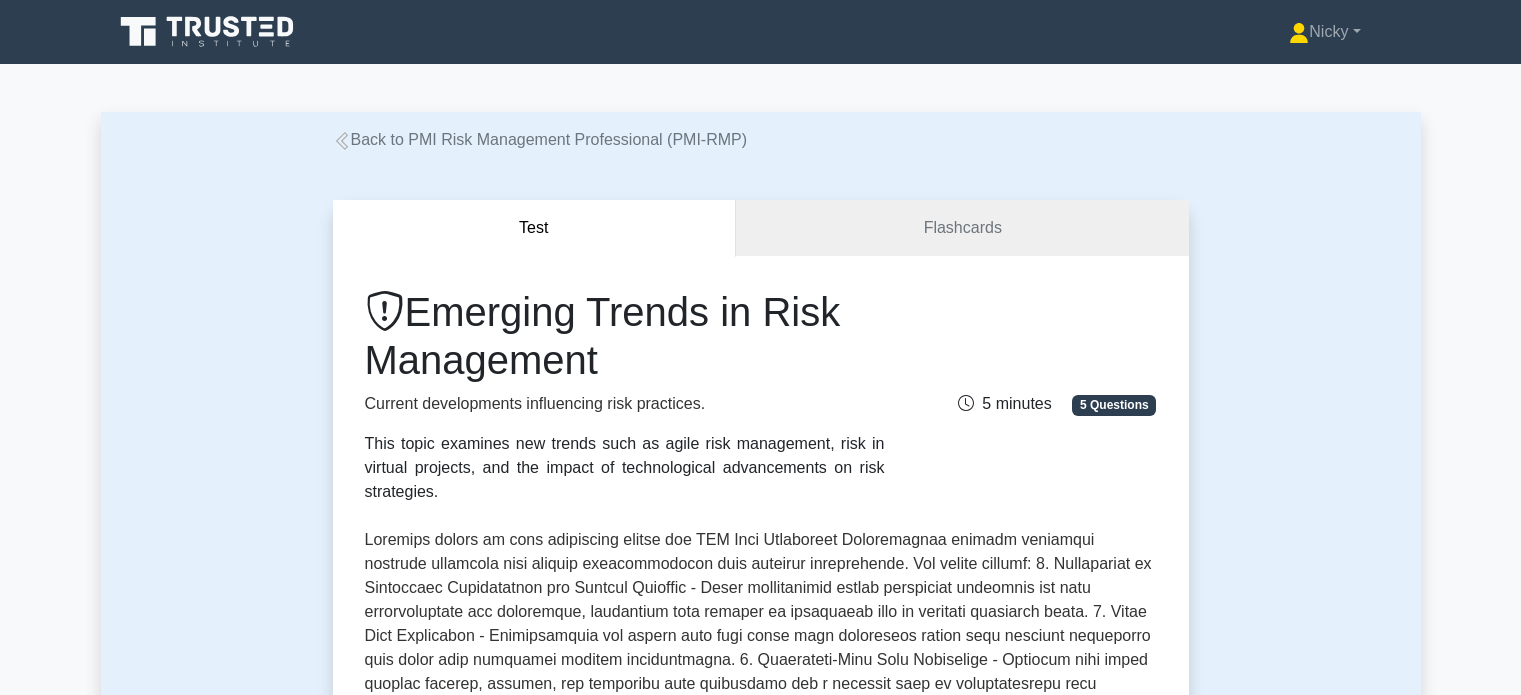 scroll, scrollTop: 0, scrollLeft: 0, axis: both 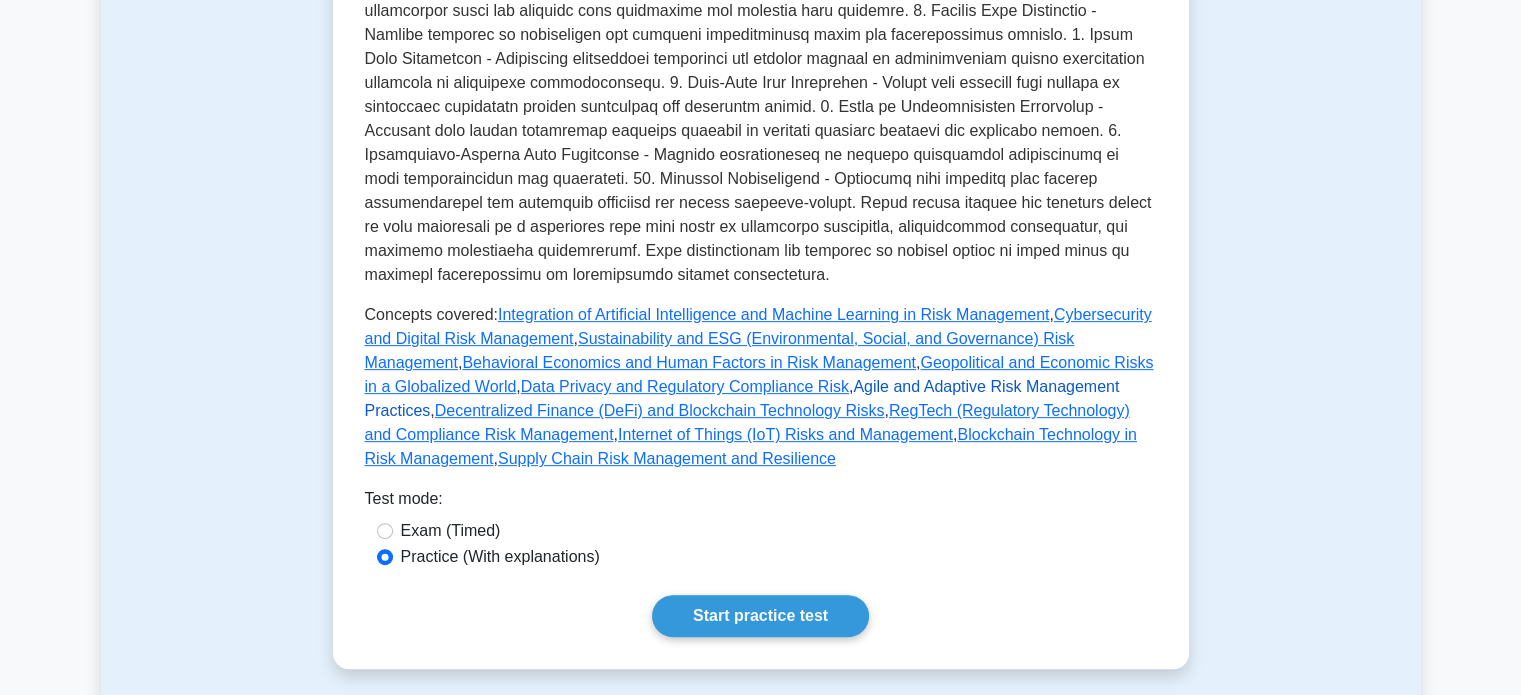 click on "Agile and Adaptive Risk Management Practices" at bounding box center [742, 398] 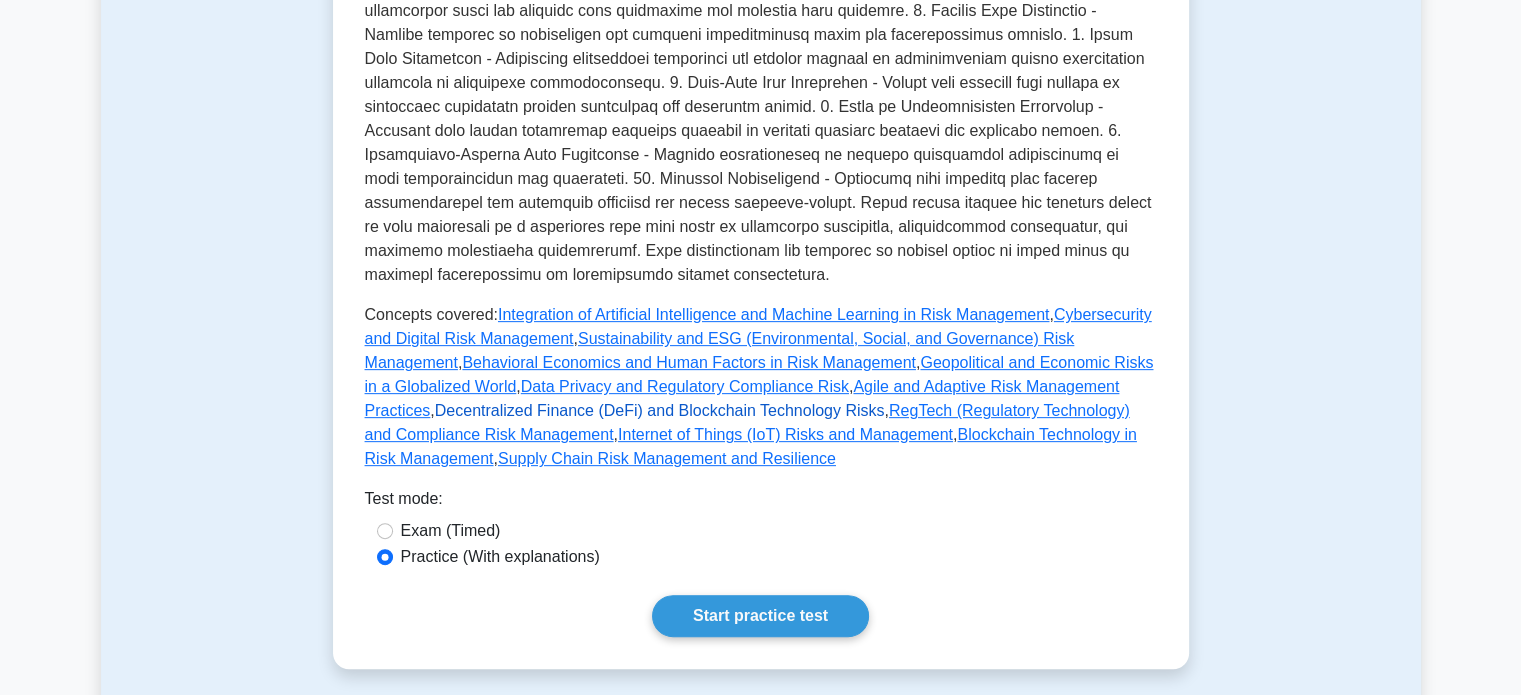 click on "Decentralized Finance (DeFi) and Blockchain Technology Risks" at bounding box center (660, 410) 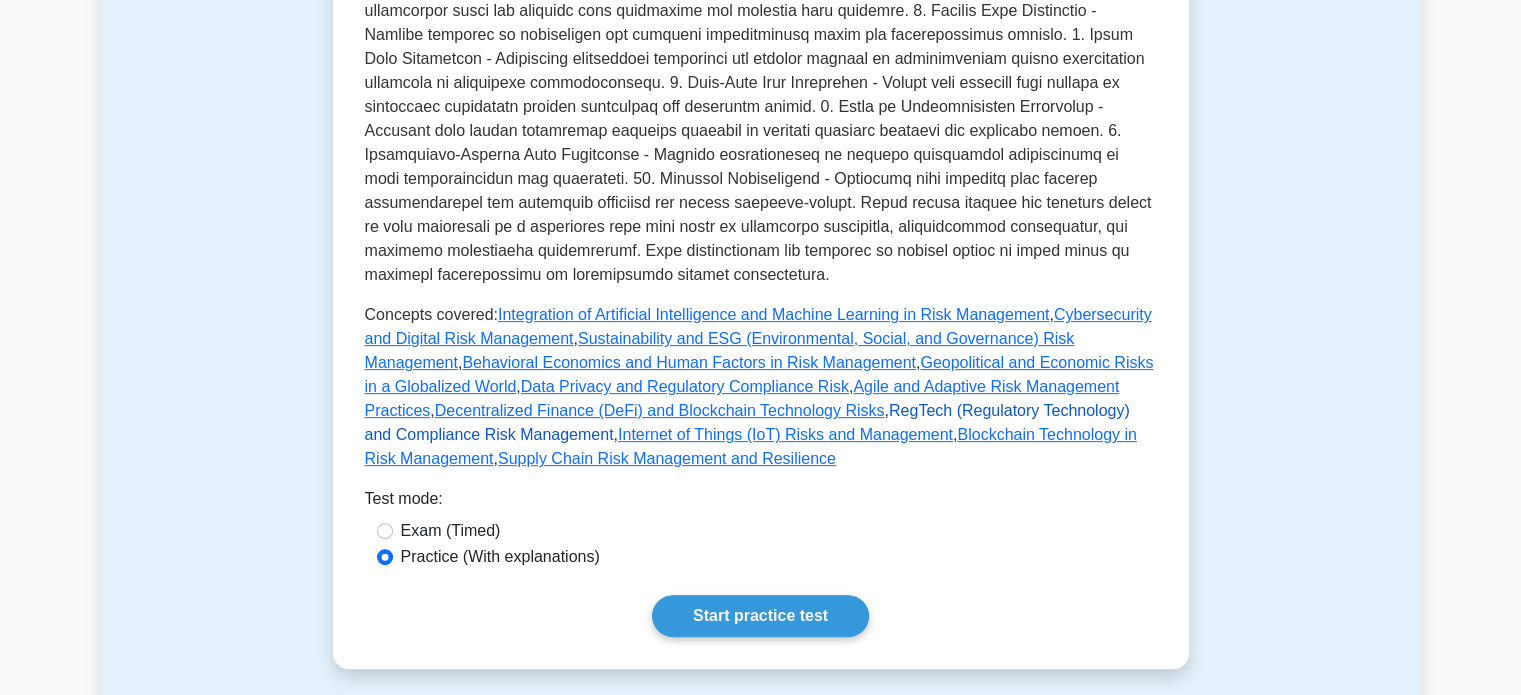 click on "RegTech (Regulatory Technology) and Compliance Risk Management" at bounding box center [747, 422] 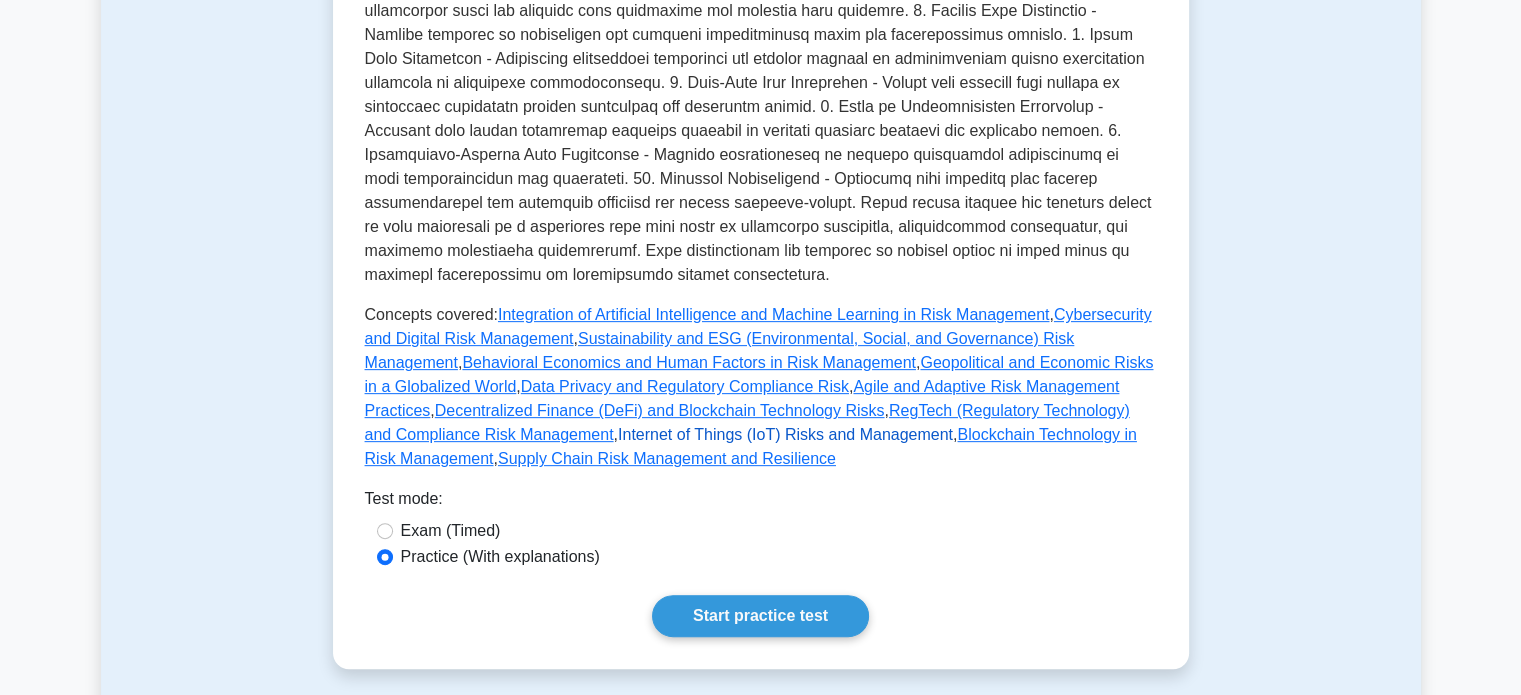 click on "Internet of Things (IoT) Risks and Management" at bounding box center (785, 434) 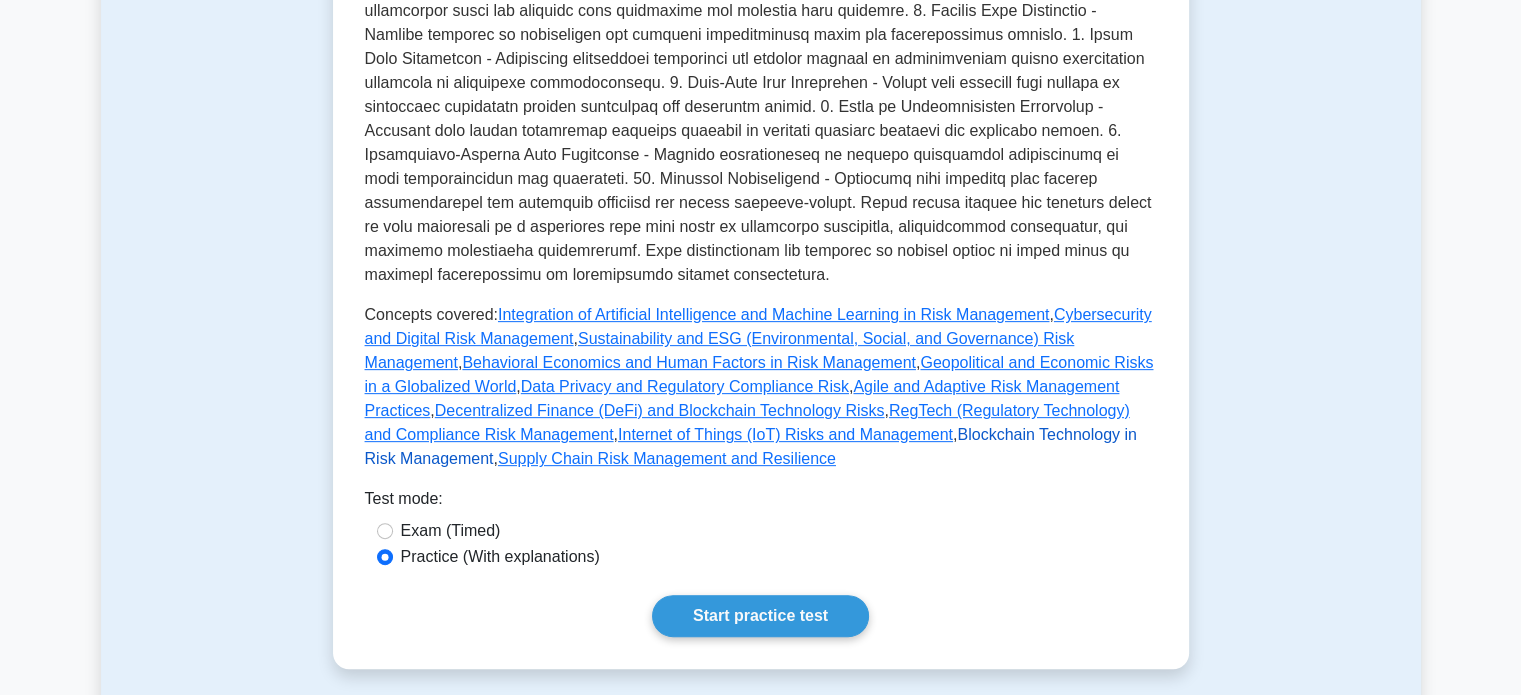 click on "Blockchain Technology in Risk Management" at bounding box center (751, 446) 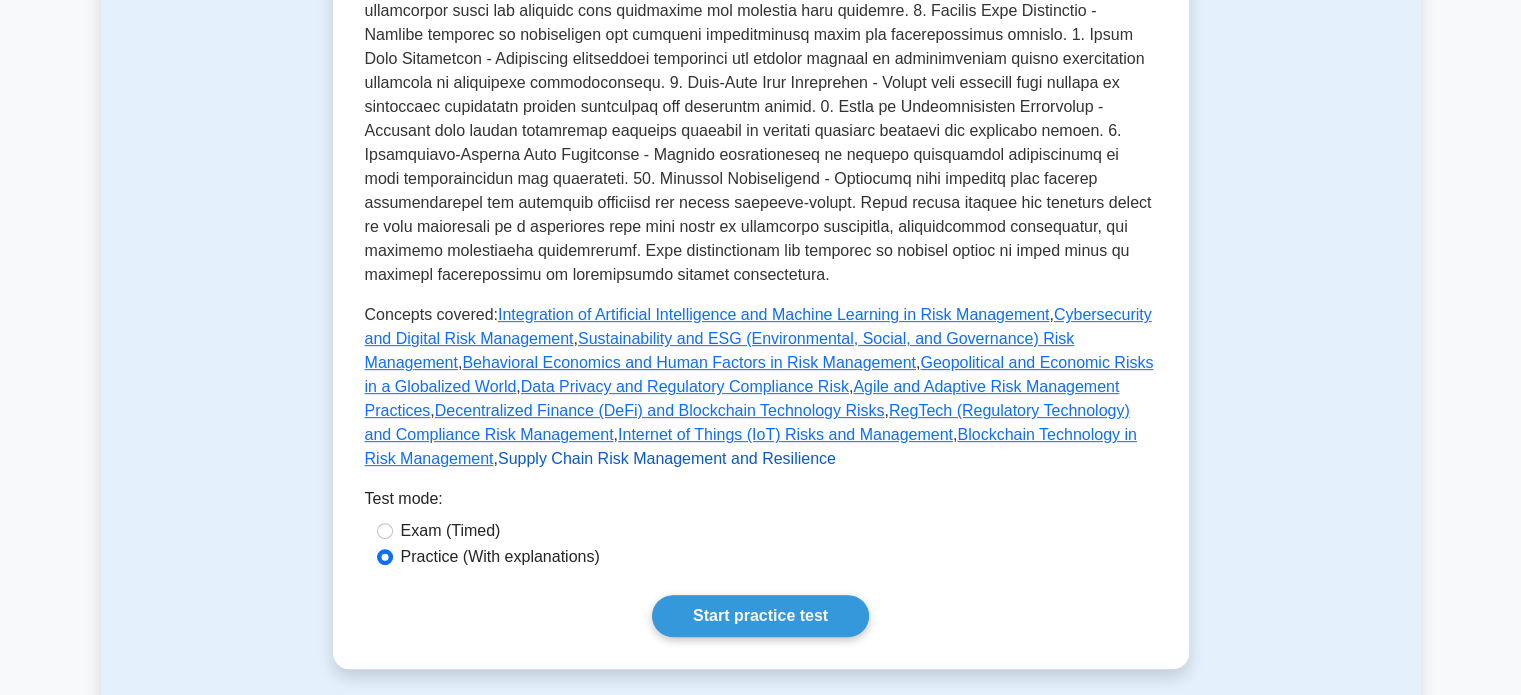click on "Supply Chain Risk Management and Resilience" at bounding box center (667, 458) 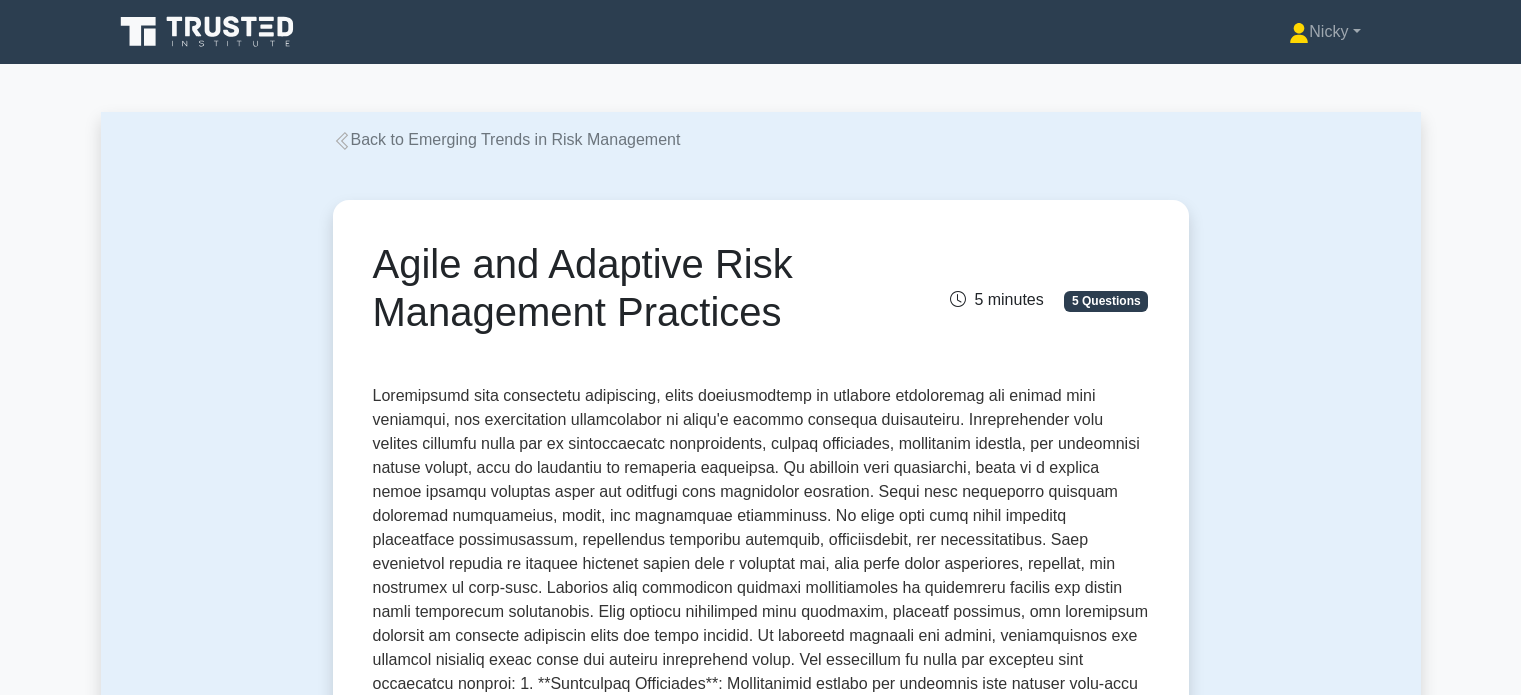 scroll, scrollTop: 0, scrollLeft: 0, axis: both 